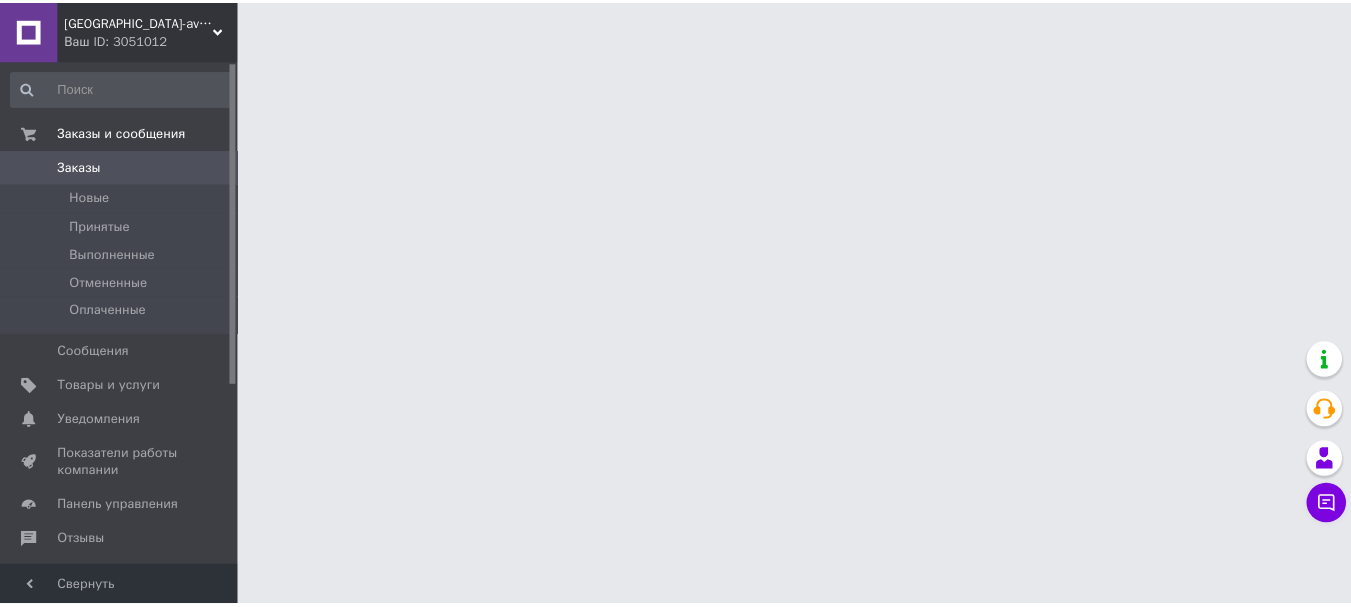 scroll, scrollTop: 0, scrollLeft: 0, axis: both 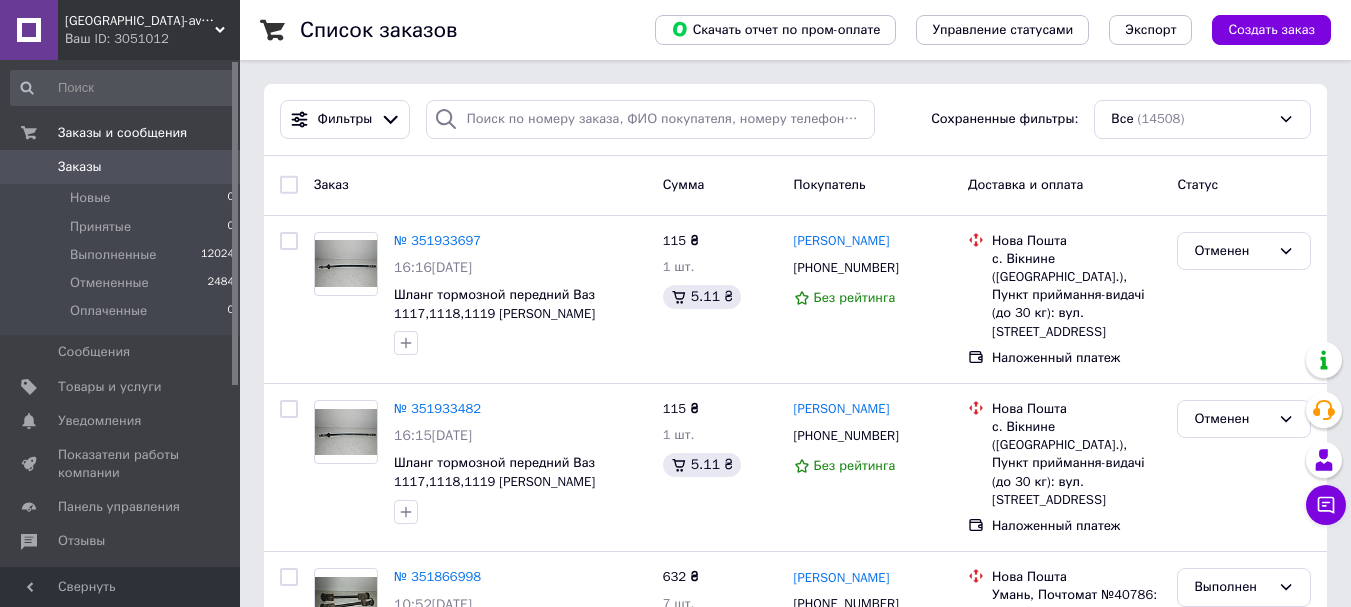click on "Товары и услуги" at bounding box center (110, 387) 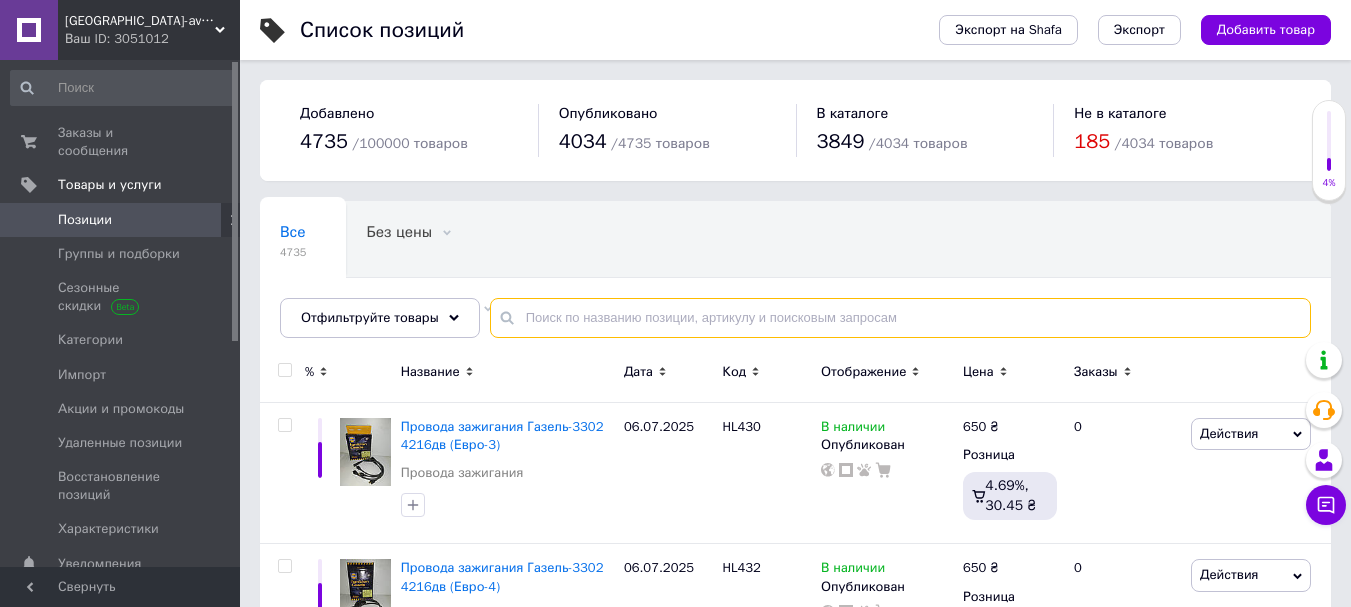 paste on "15122203" 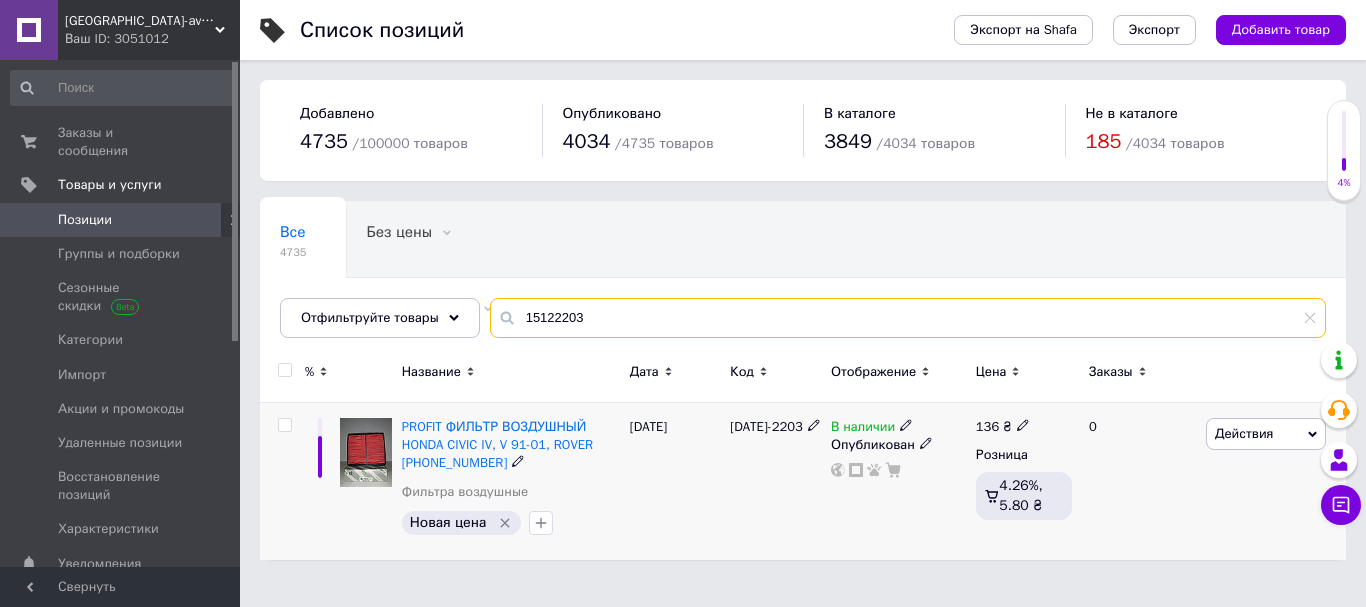 type on "15122203" 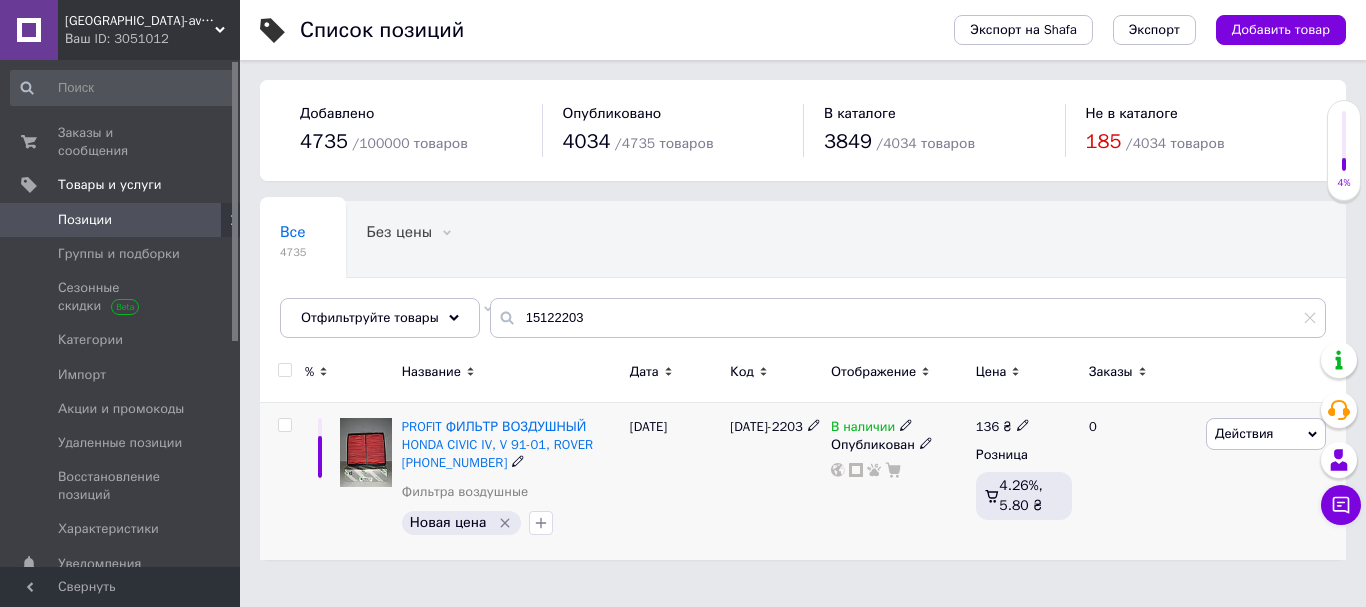 click 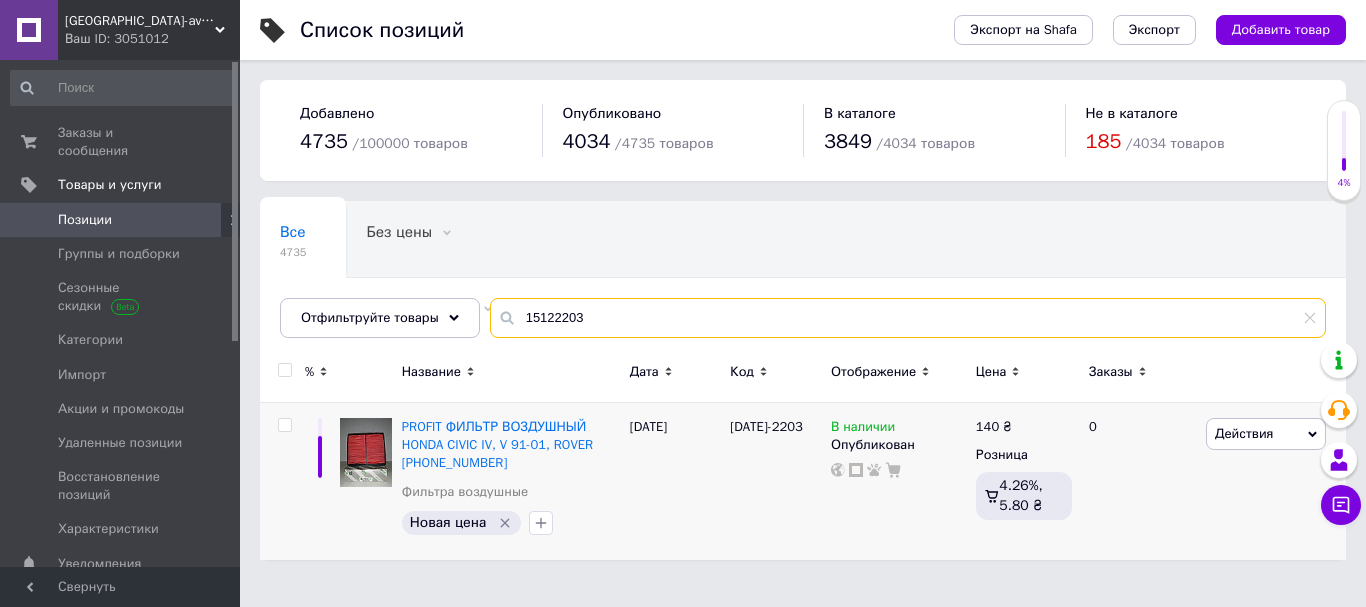 drag, startPoint x: 503, startPoint y: 342, endPoint x: 572, endPoint y: 327, distance: 70.61161 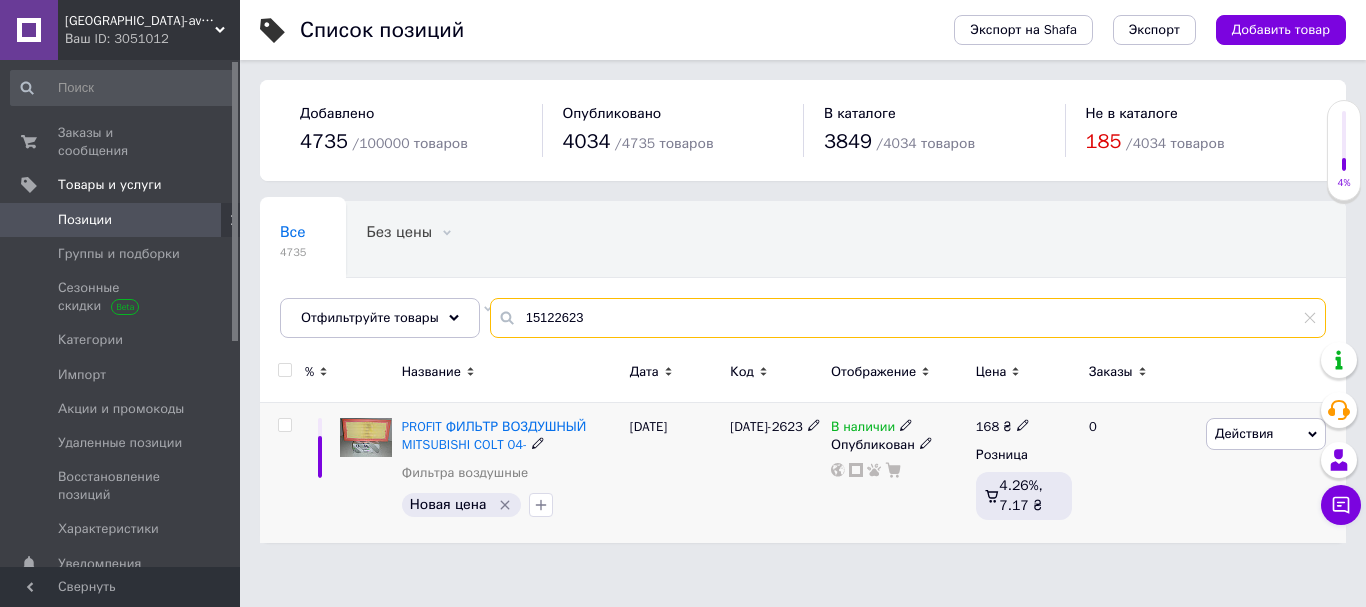 type on "15122623" 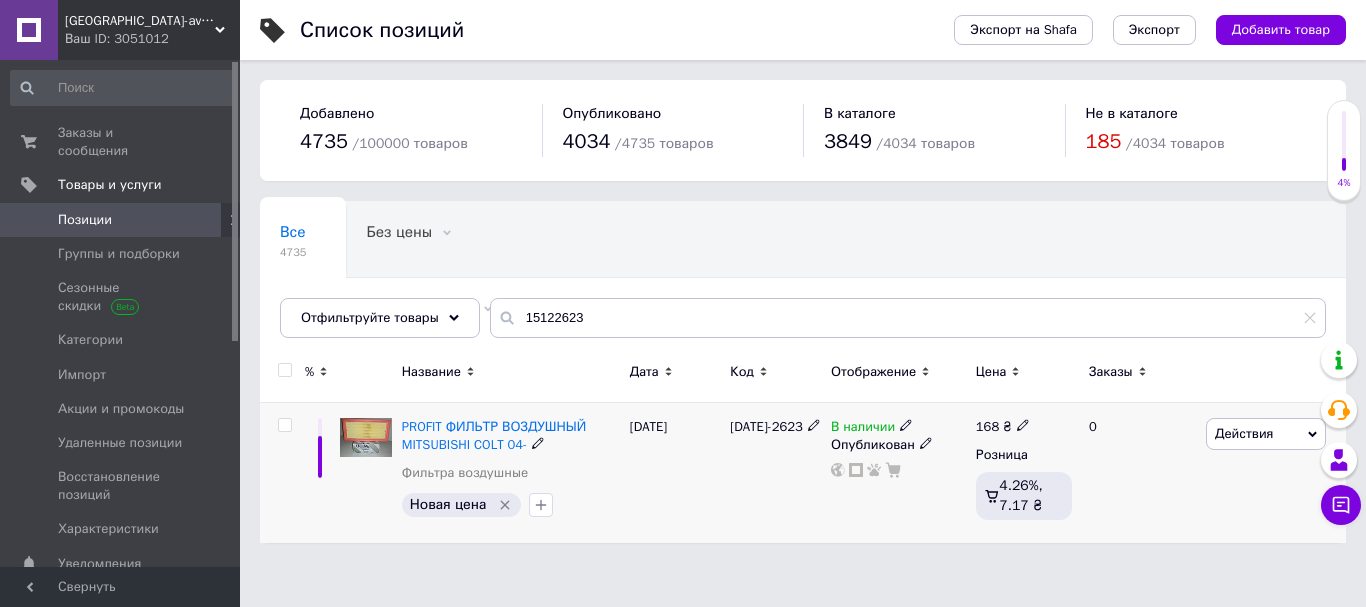click 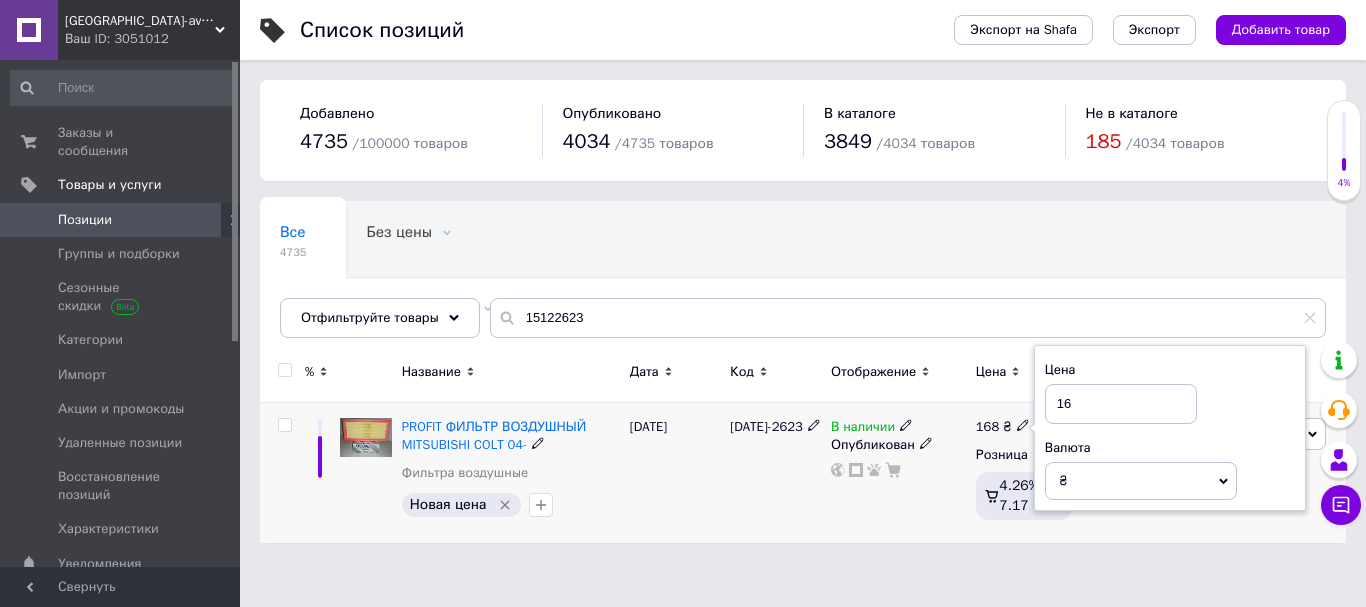 type on "1" 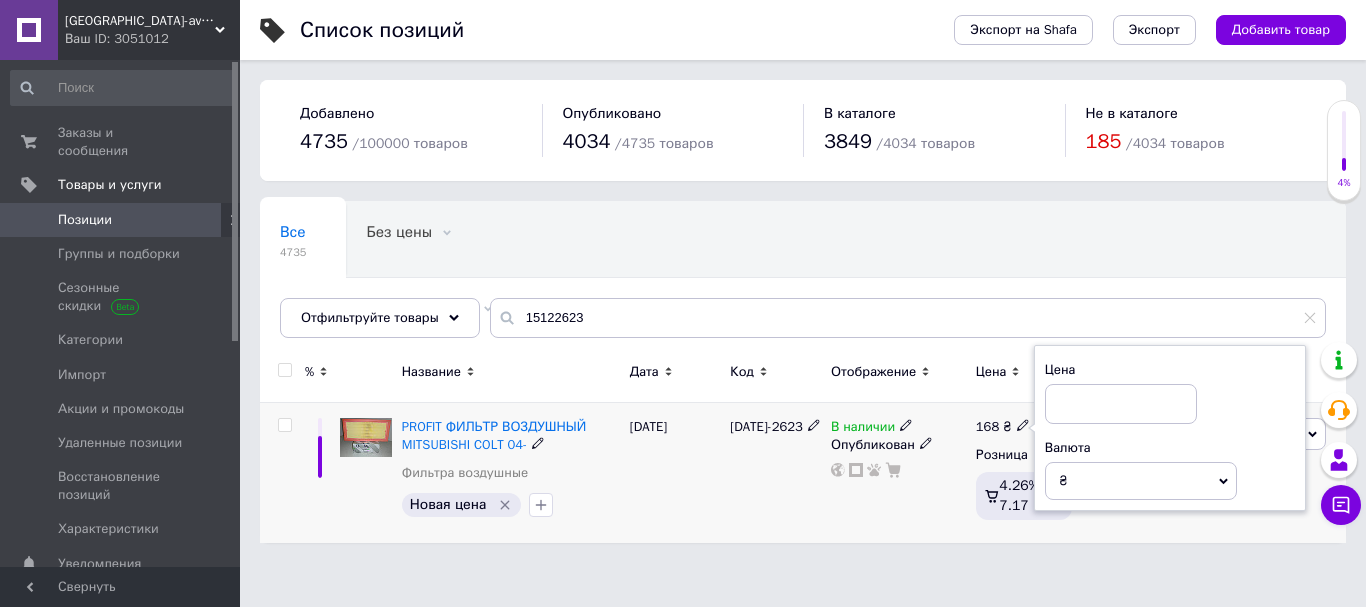 type on "8" 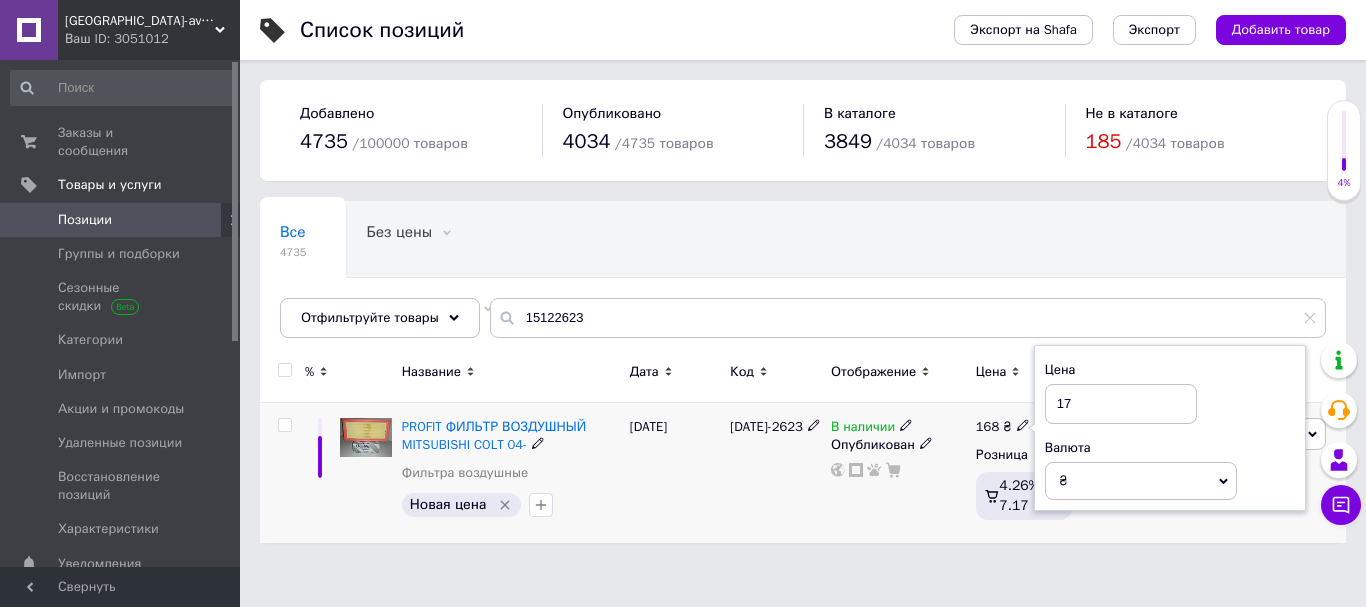 type on "171" 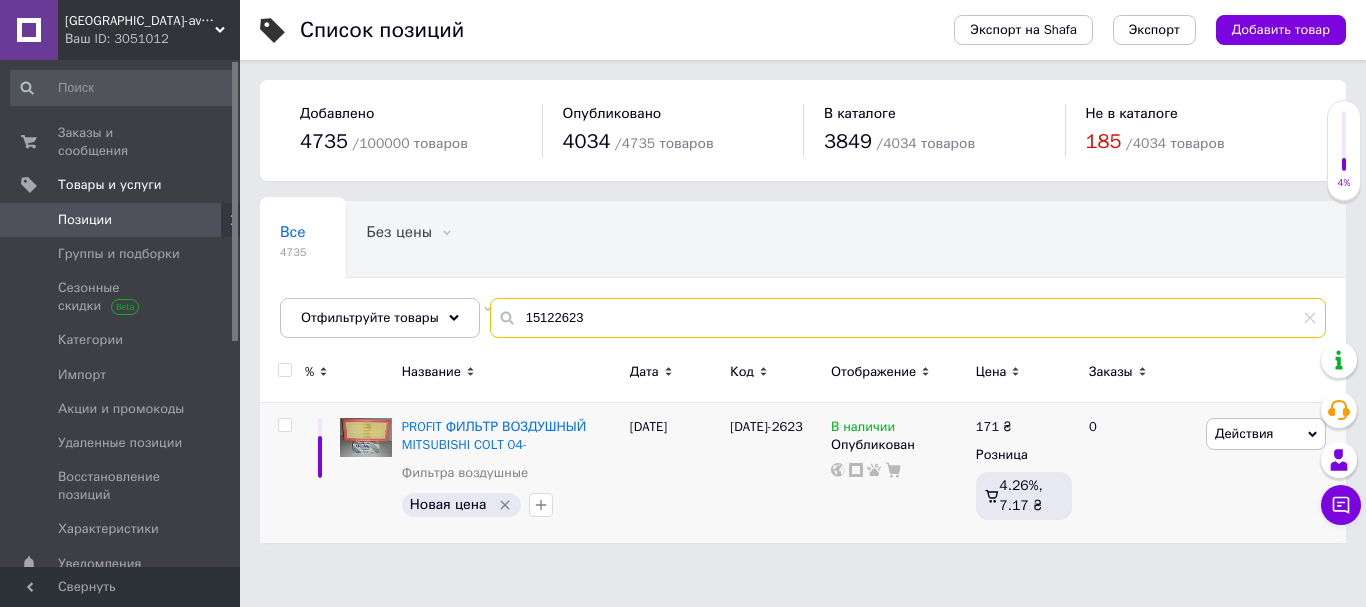 drag, startPoint x: 470, startPoint y: 318, endPoint x: 566, endPoint y: 318, distance: 96 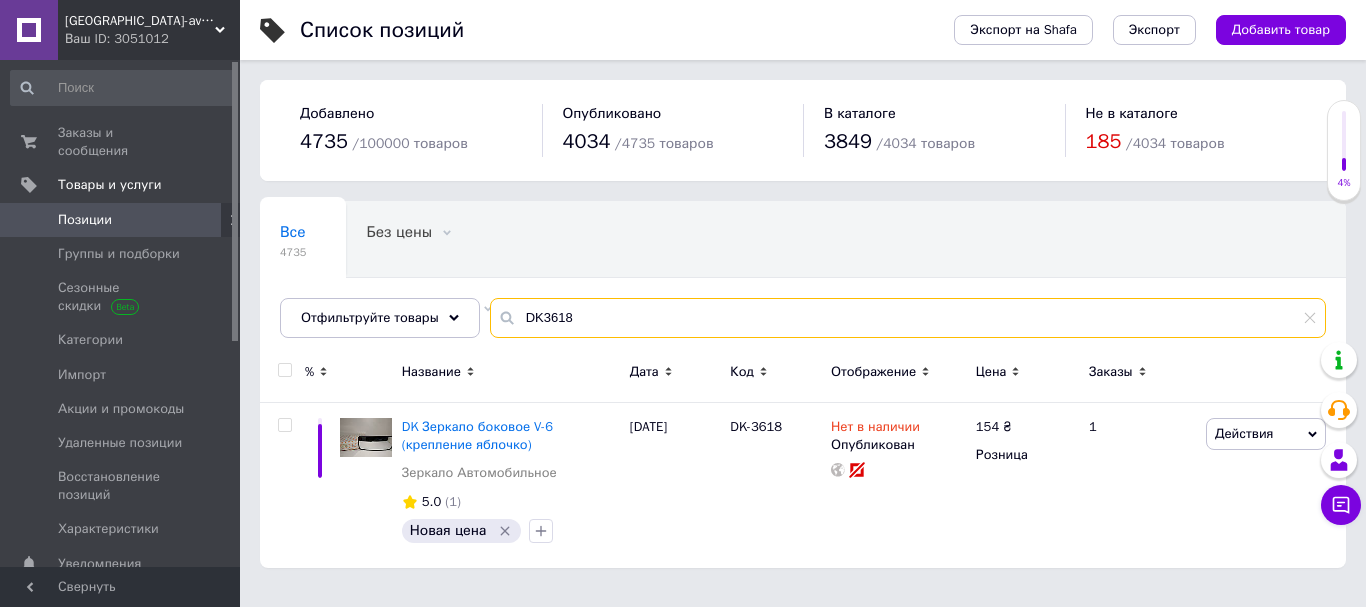 drag, startPoint x: 513, startPoint y: 327, endPoint x: 523, endPoint y: 328, distance: 10.049875 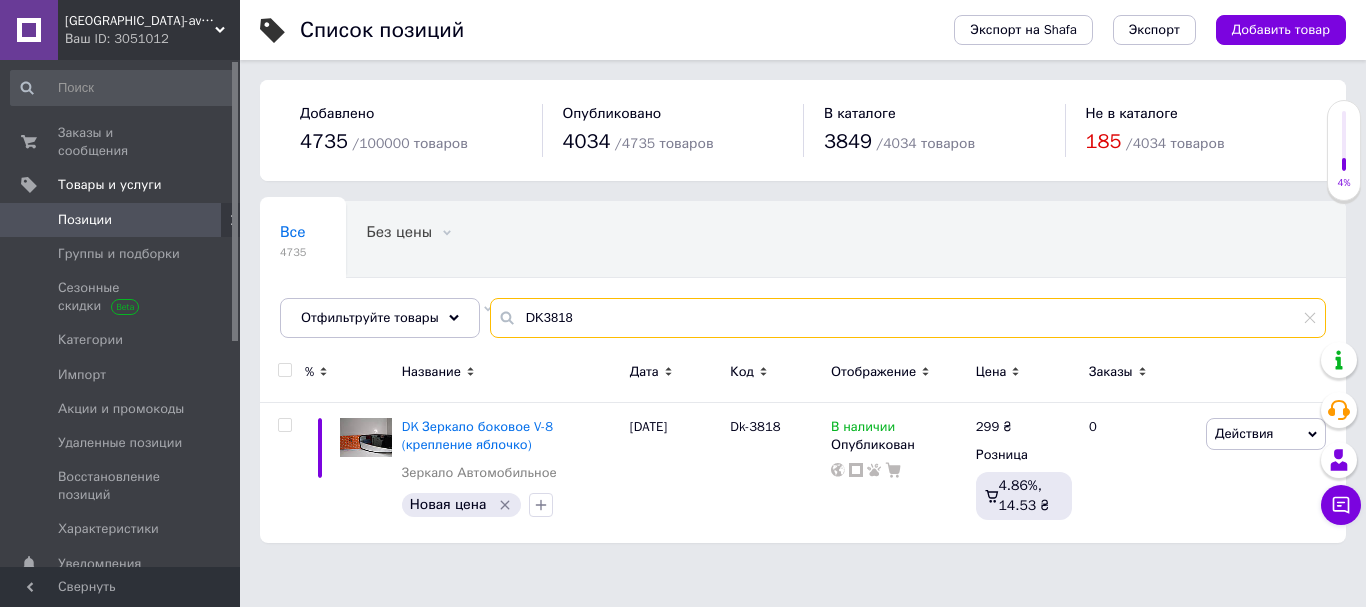 drag, startPoint x: 625, startPoint y: 313, endPoint x: 537, endPoint y: 325, distance: 88.814415 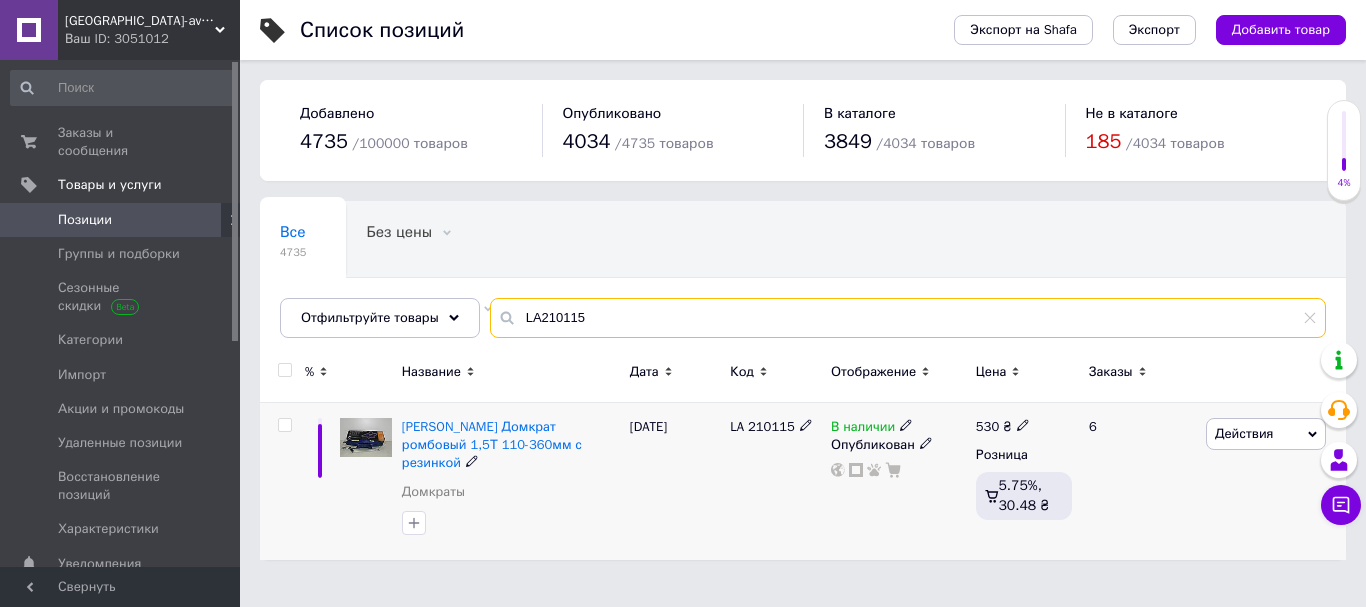 type on "LA210115" 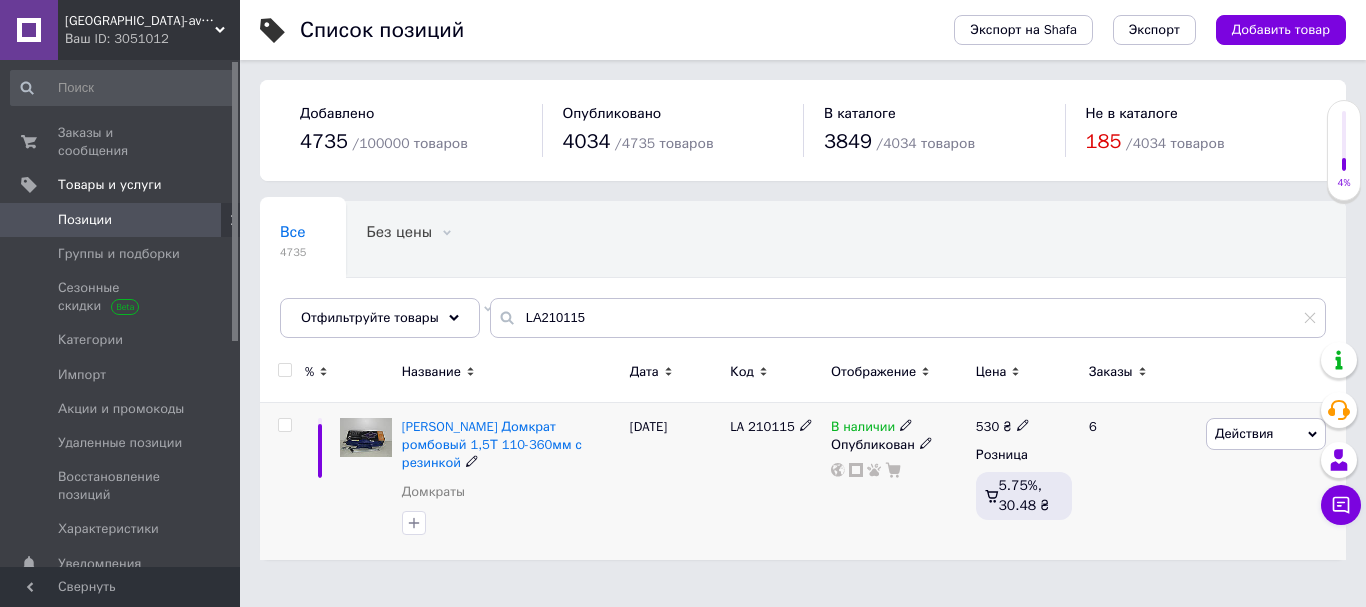 click 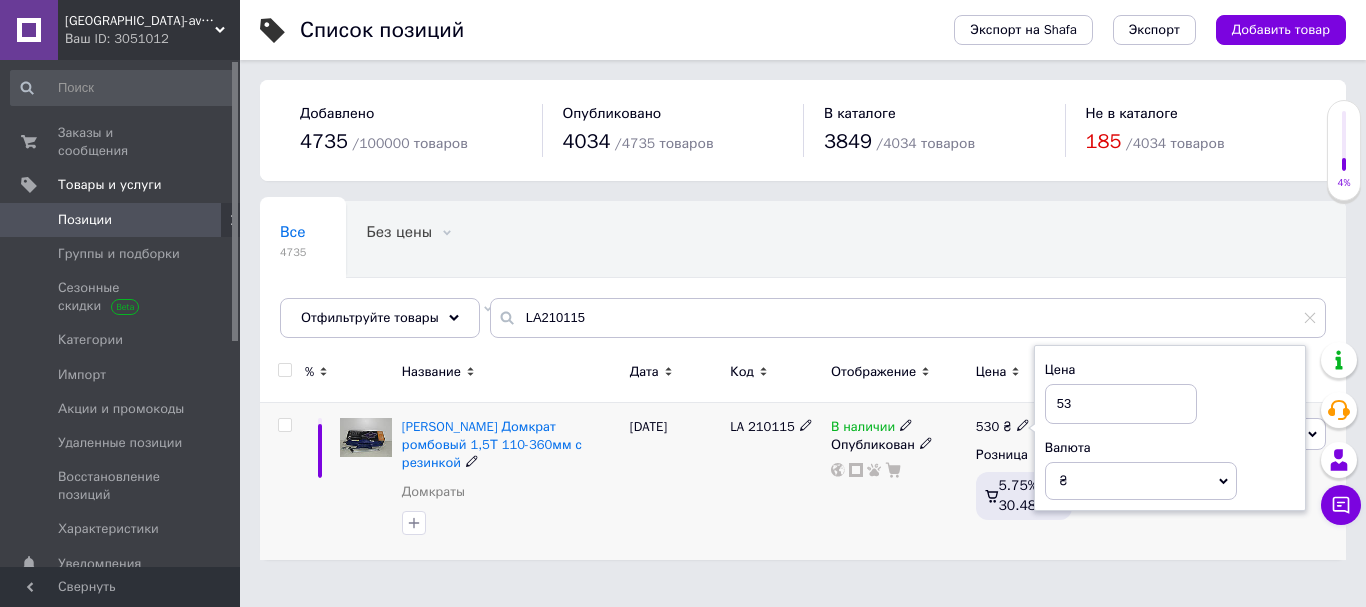 type on "5" 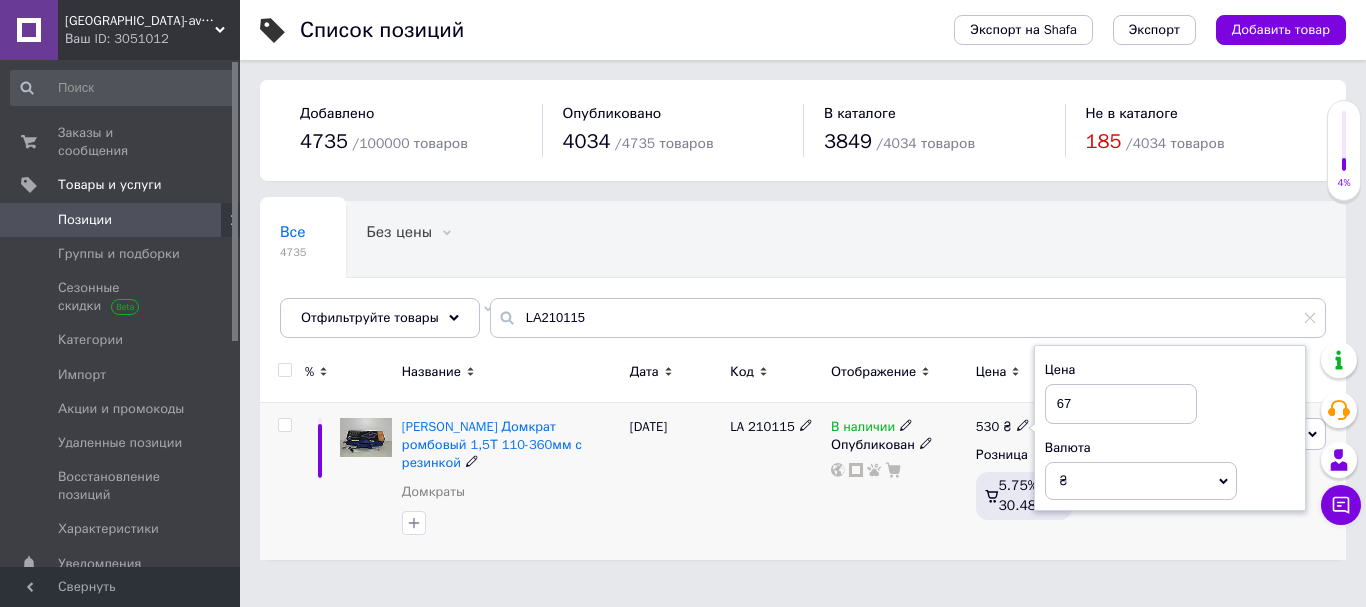 type on "675" 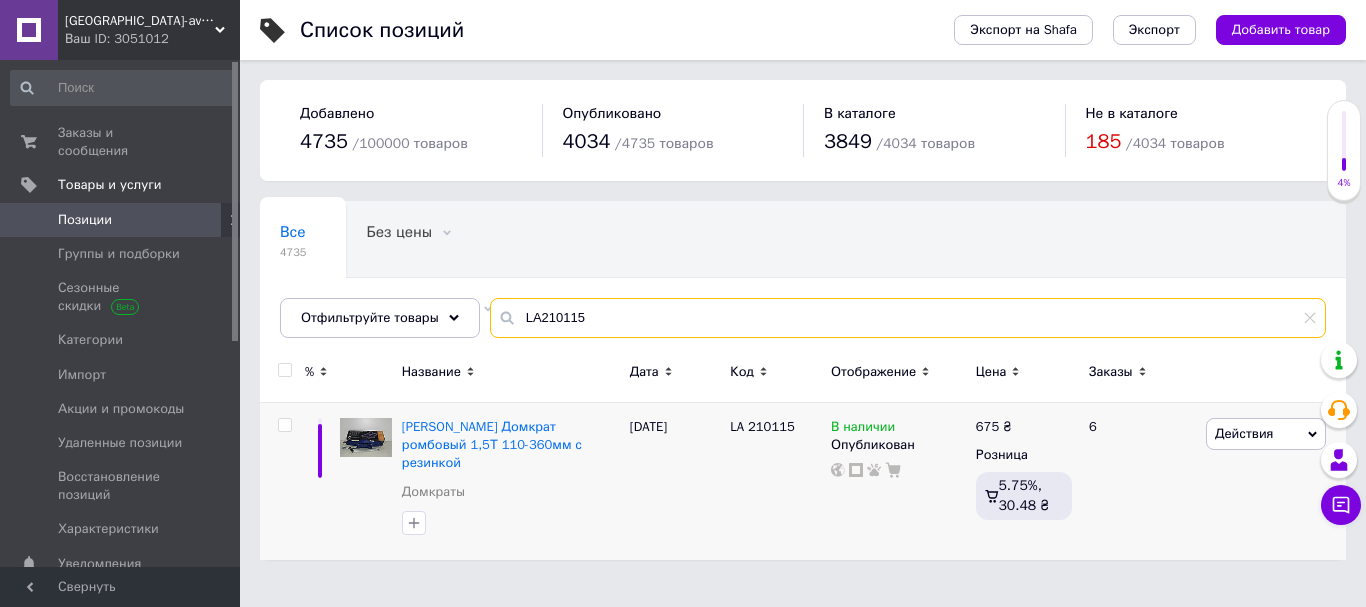 drag, startPoint x: 607, startPoint y: 321, endPoint x: 479, endPoint y: 335, distance: 128.76335 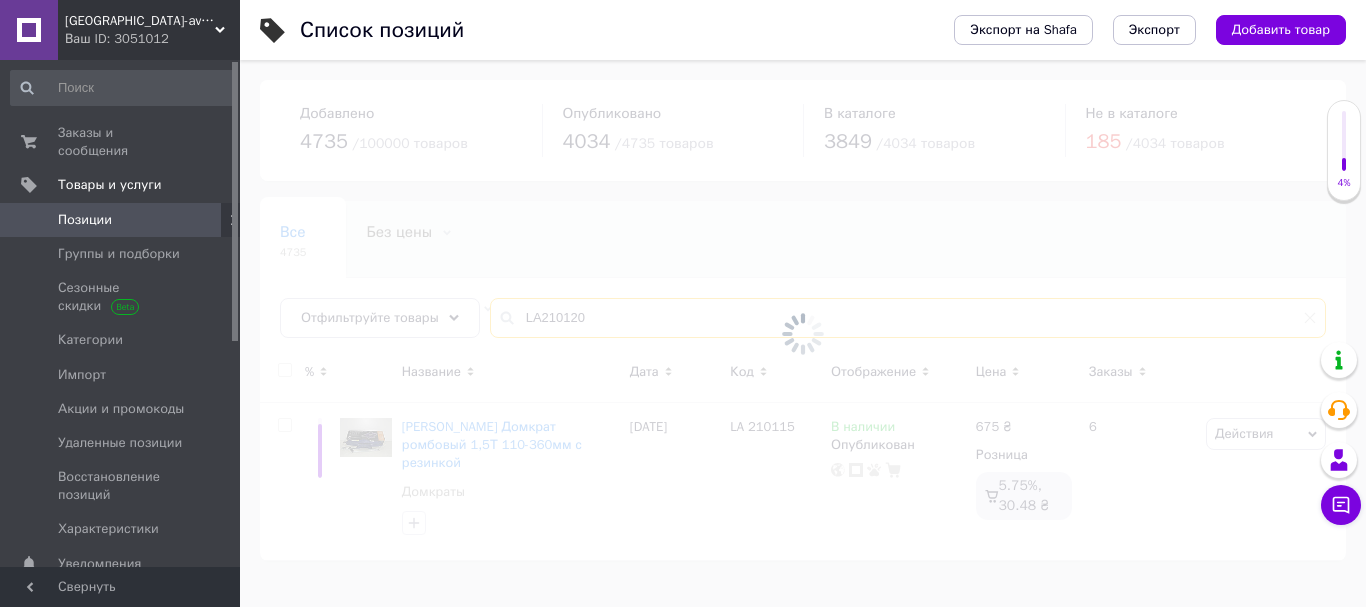 type on "LA210120" 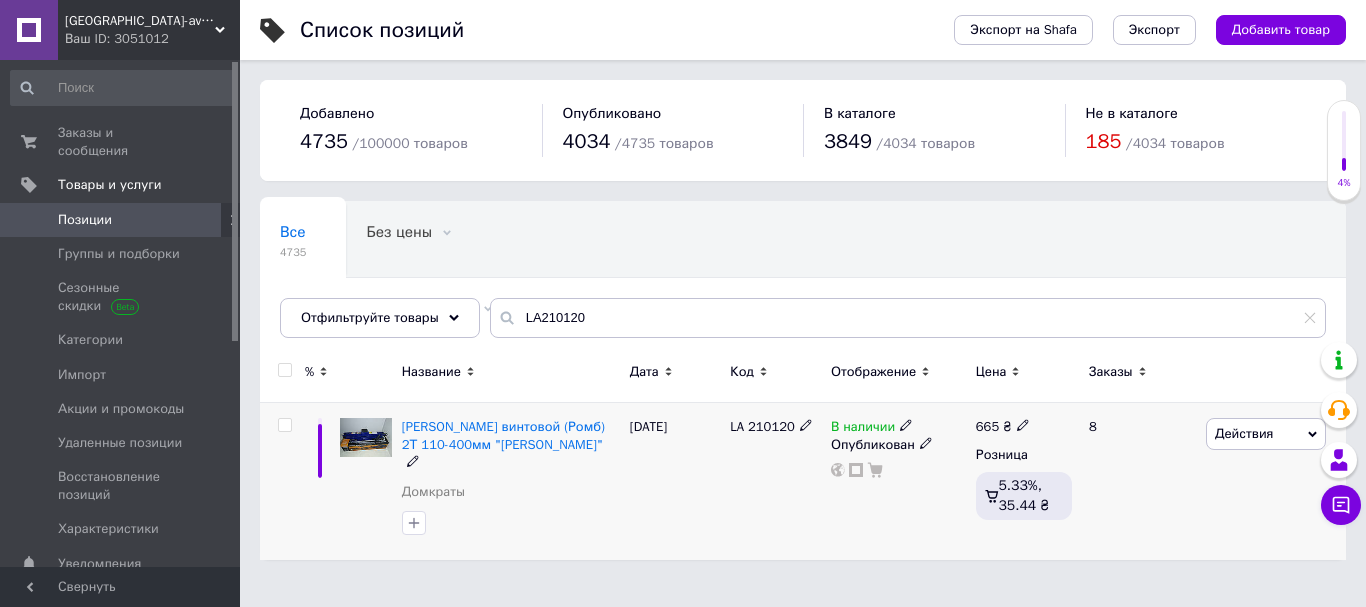 click on "665   ₴ Розница 5.33%, 35.44 ₴" at bounding box center (1024, 481) 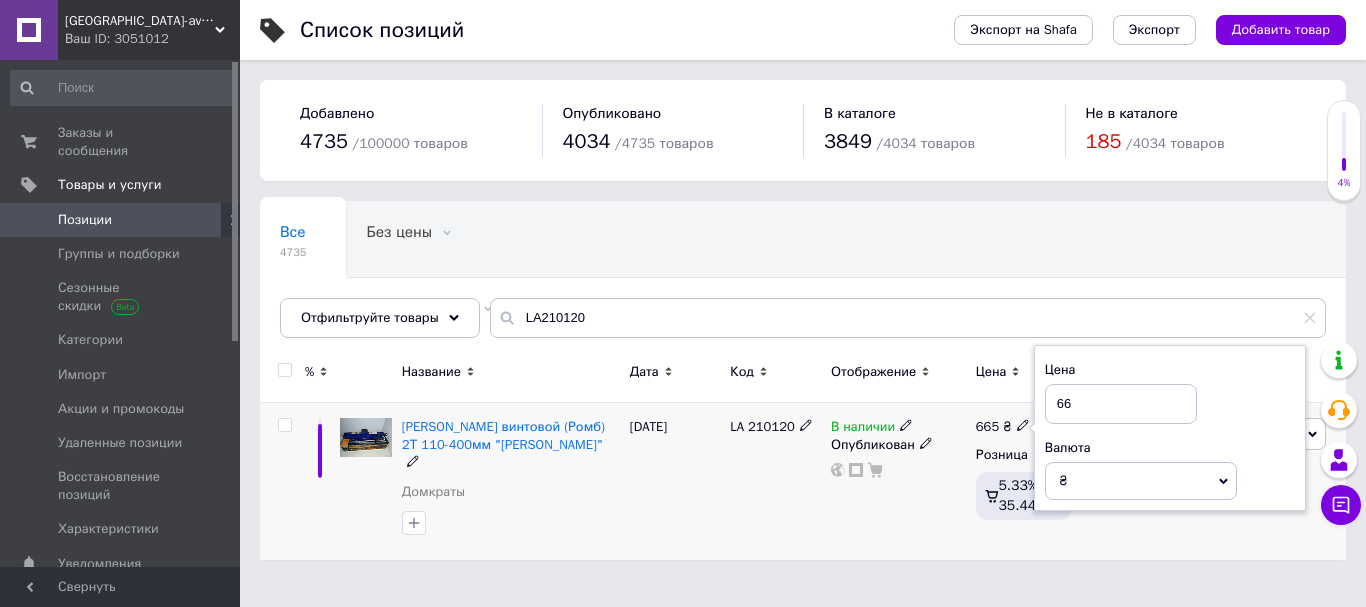 type on "6" 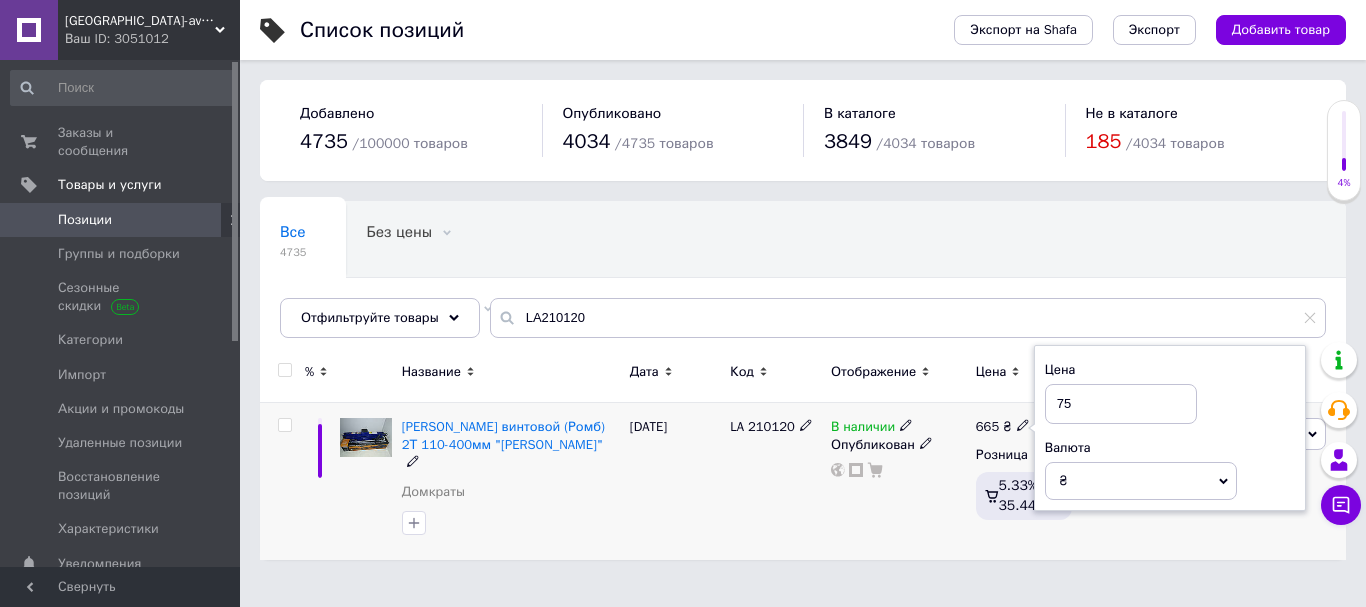 type on "750" 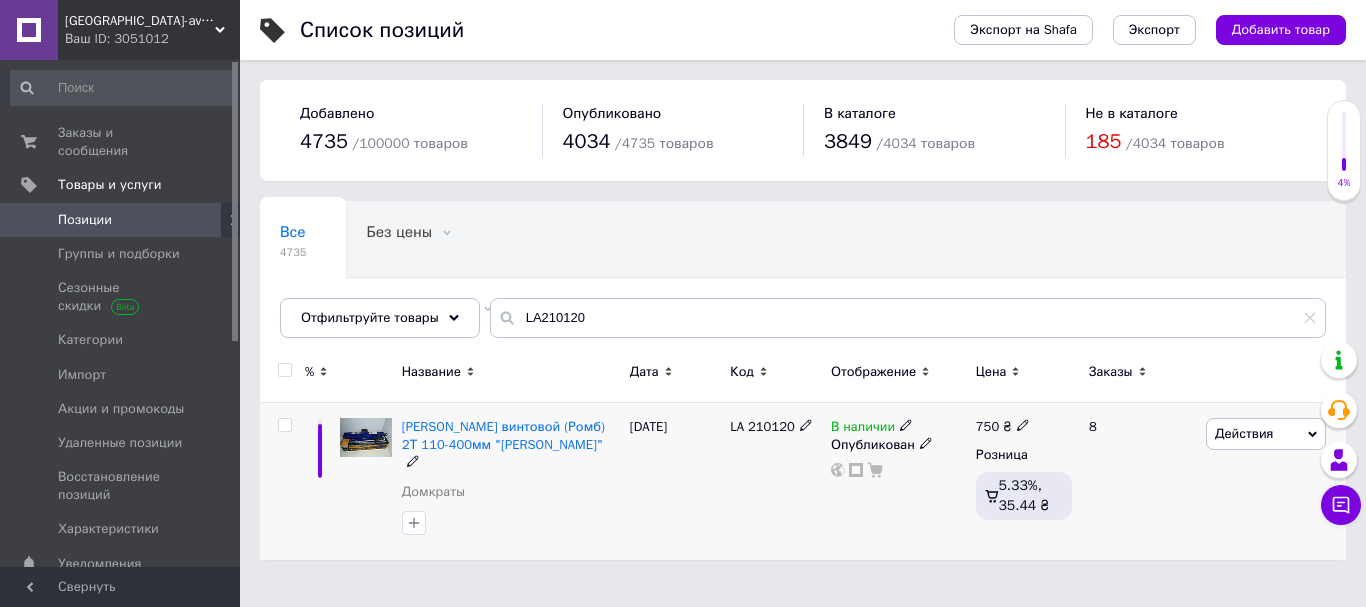 click 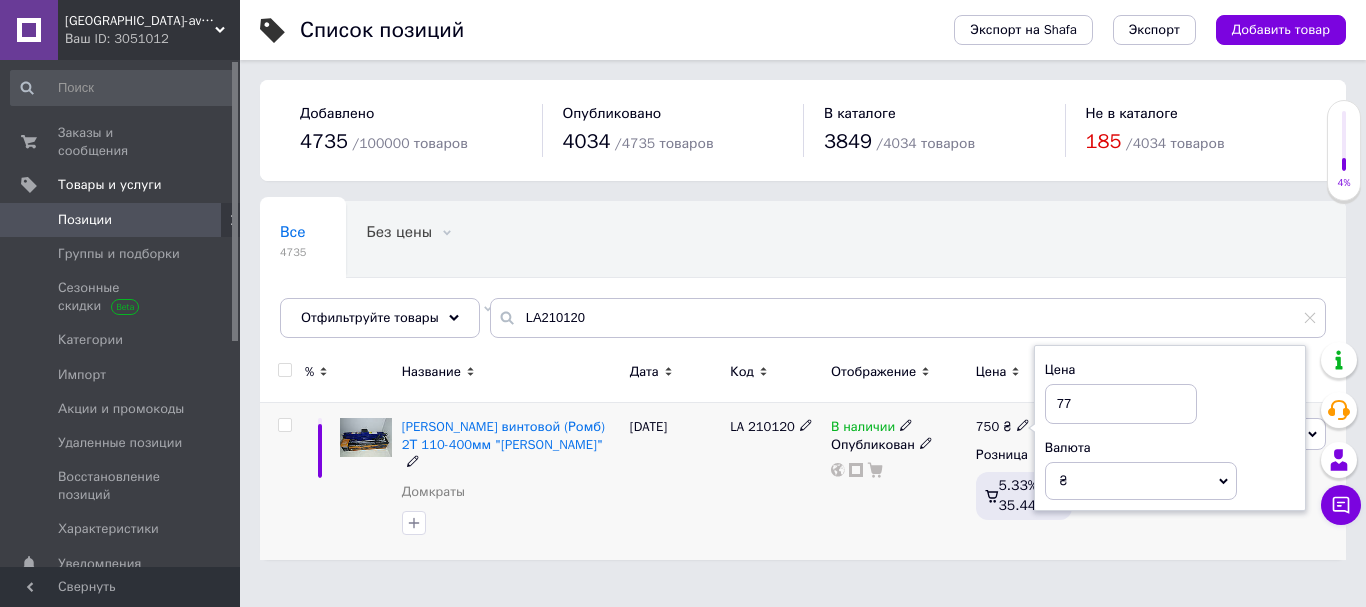 type on "775" 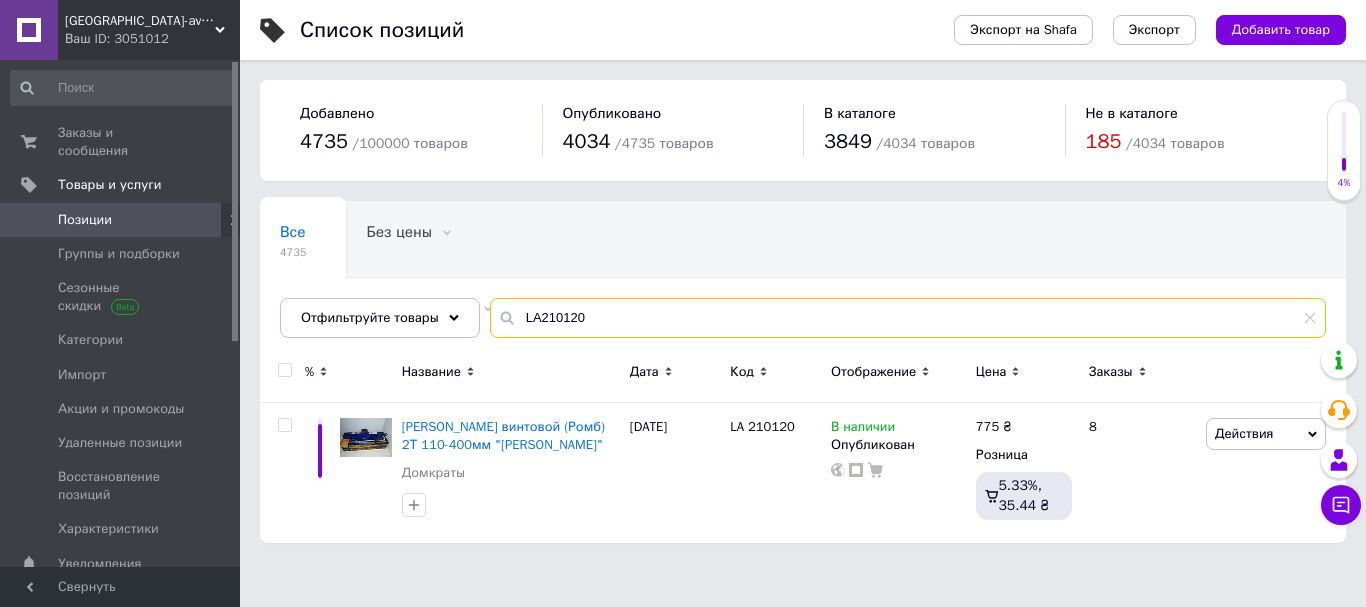 drag, startPoint x: 536, startPoint y: 326, endPoint x: 501, endPoint y: 323, distance: 35.128338 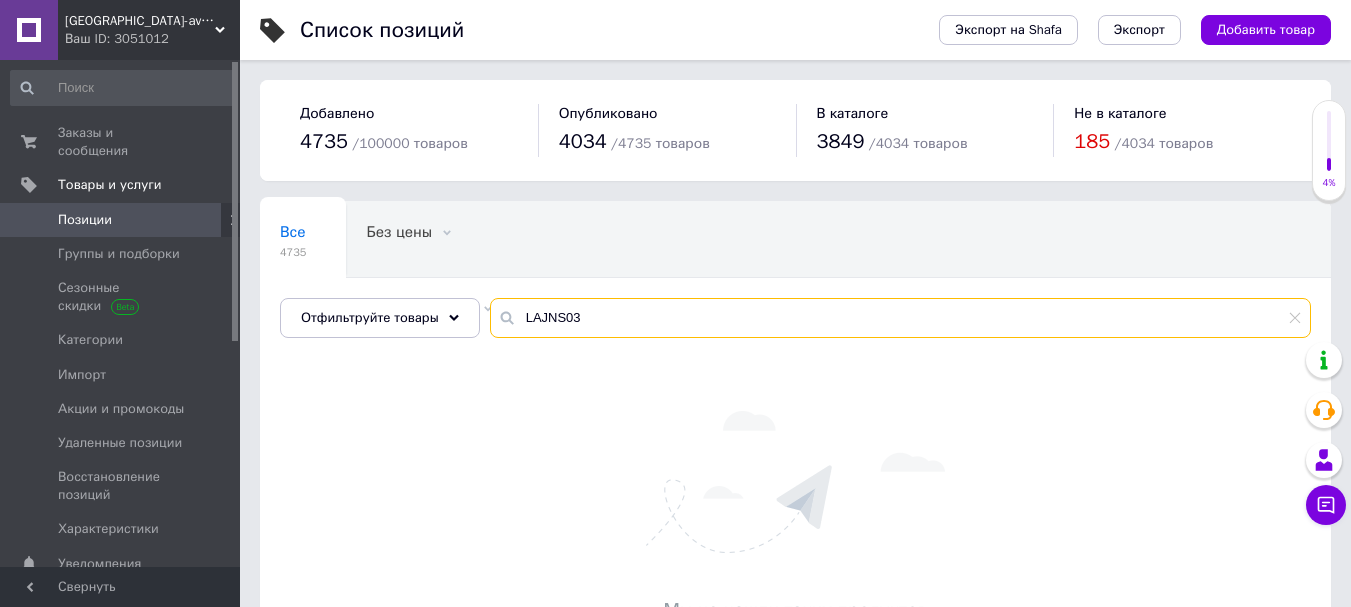 drag, startPoint x: 600, startPoint y: 317, endPoint x: 492, endPoint y: 326, distance: 108.37435 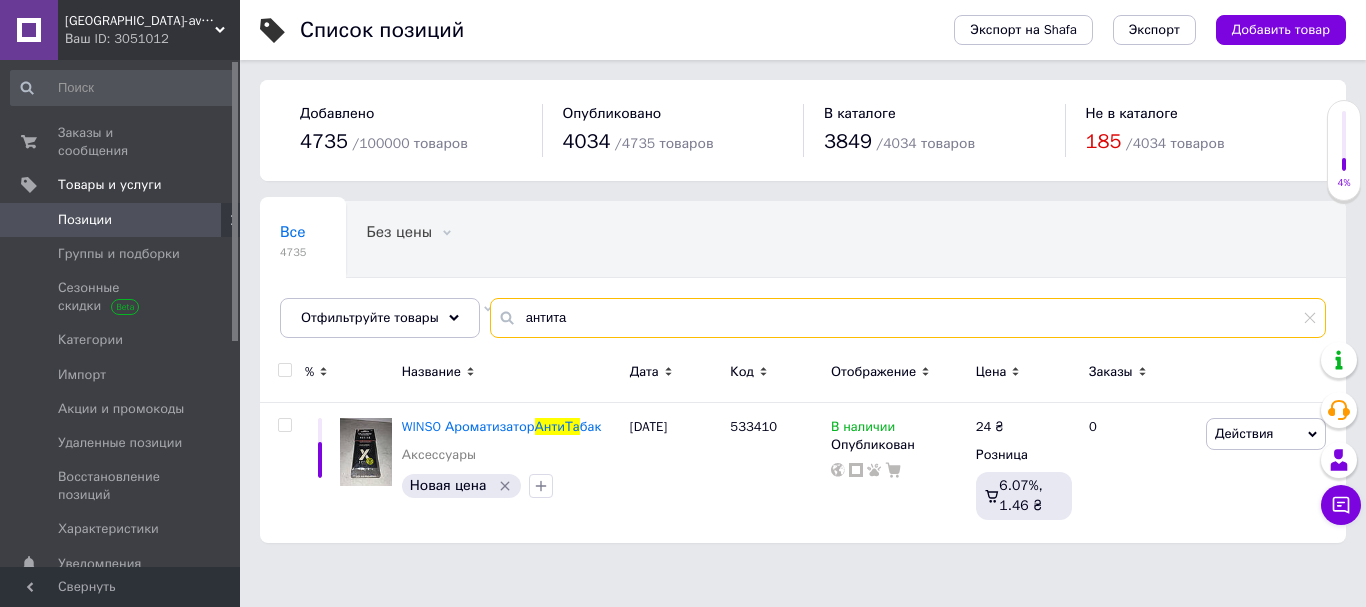 drag, startPoint x: 515, startPoint y: 325, endPoint x: 487, endPoint y: 330, distance: 28.442924 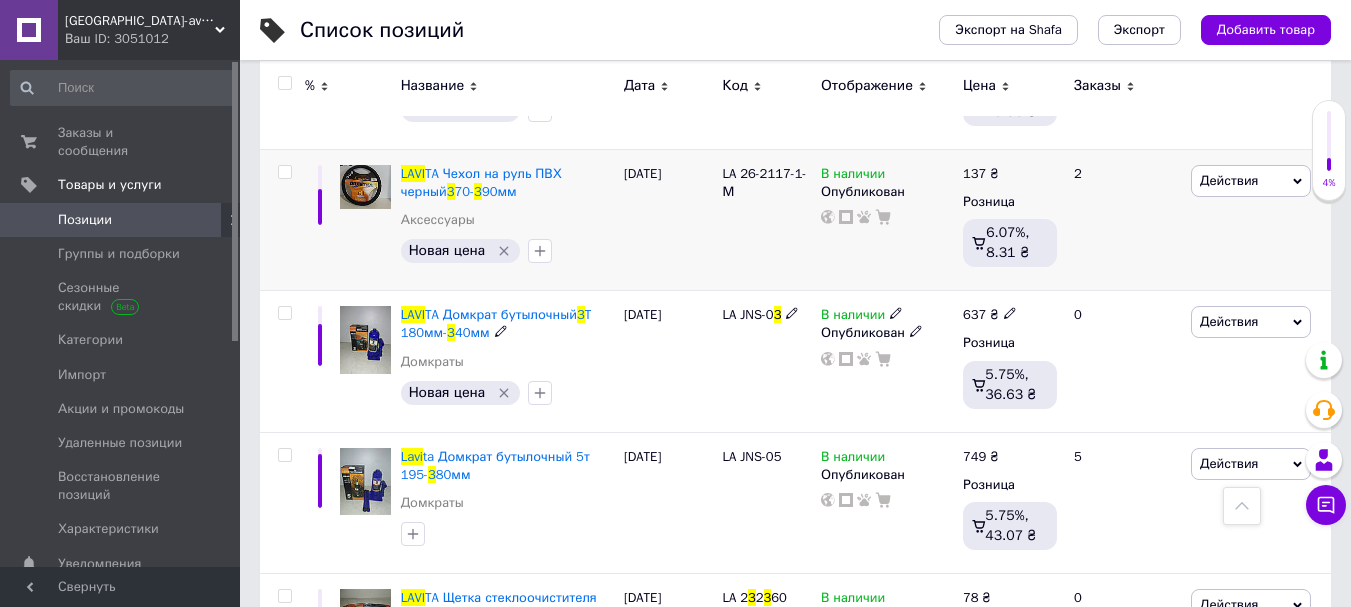 scroll, scrollTop: 1500, scrollLeft: 0, axis: vertical 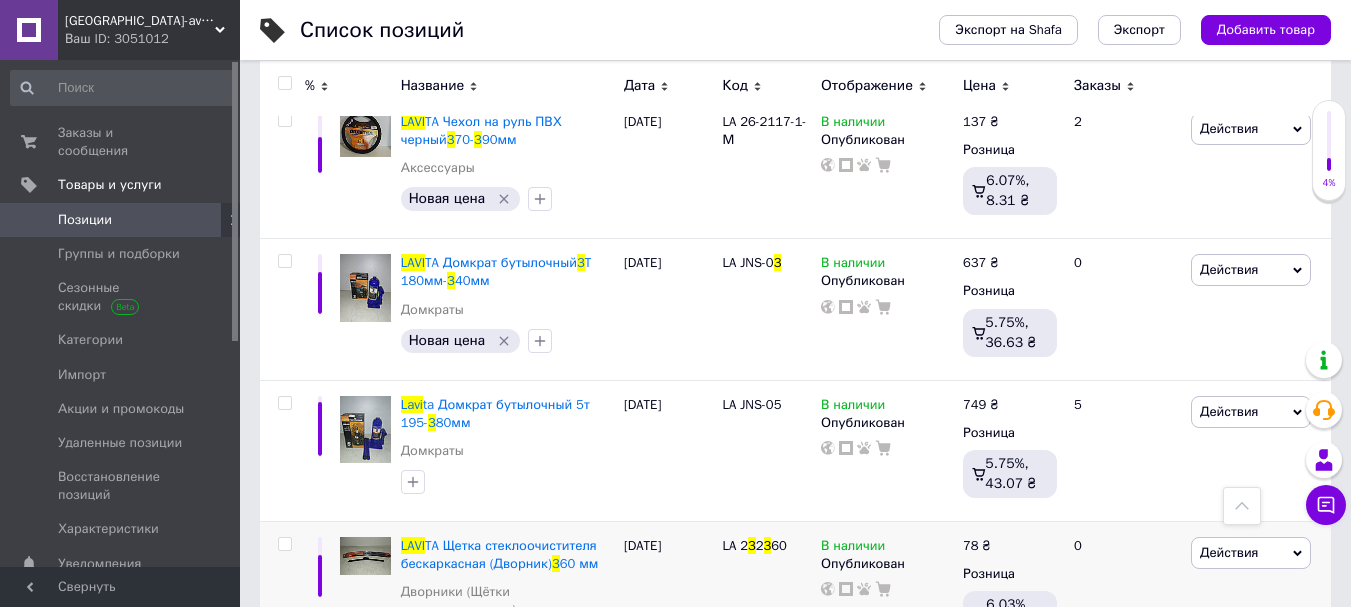 type on "lavi 3" 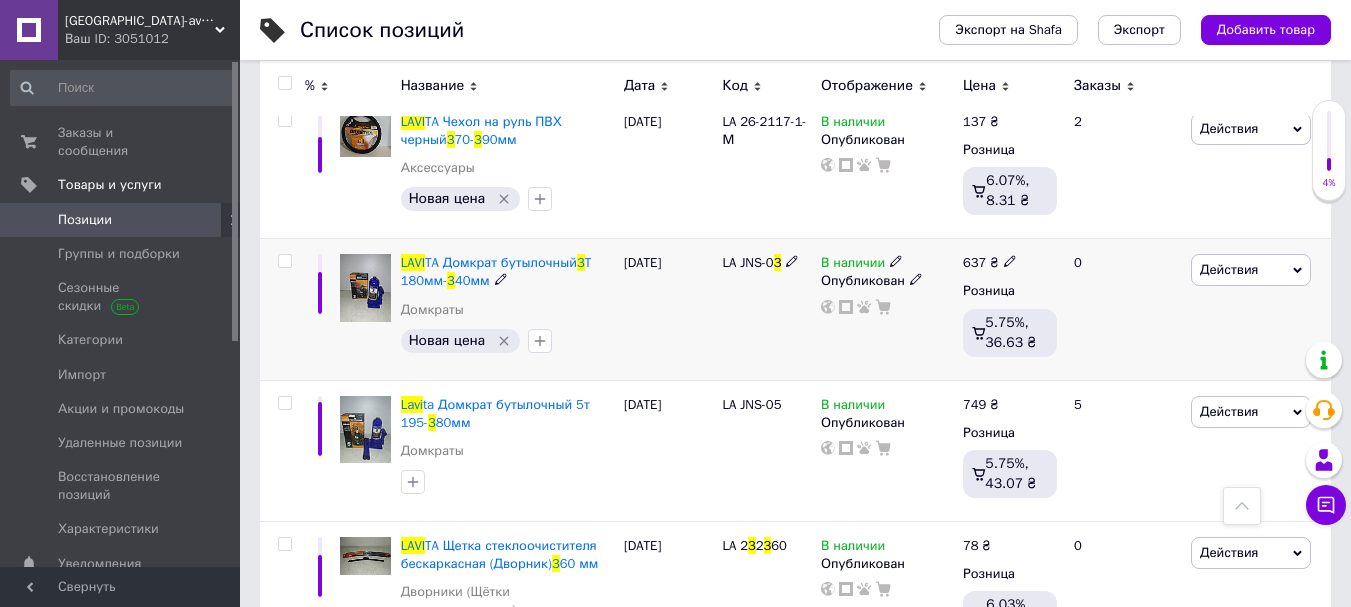 click on "637   ₴" at bounding box center (1010, 263) 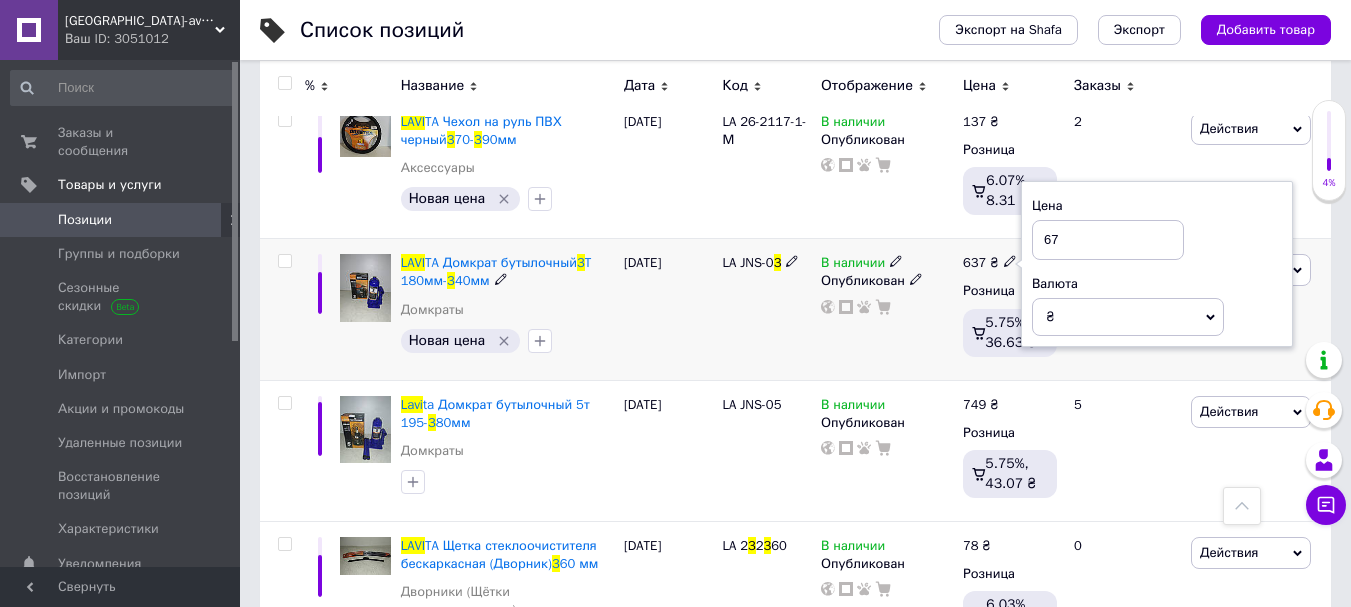 type on "675" 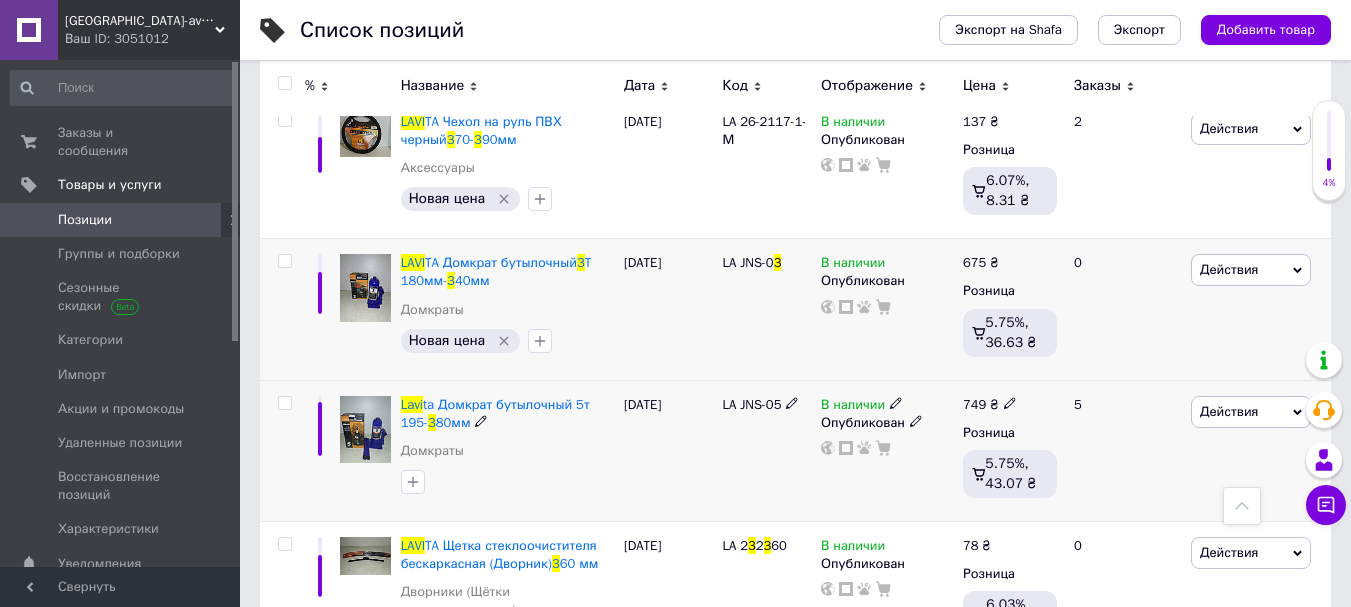 click 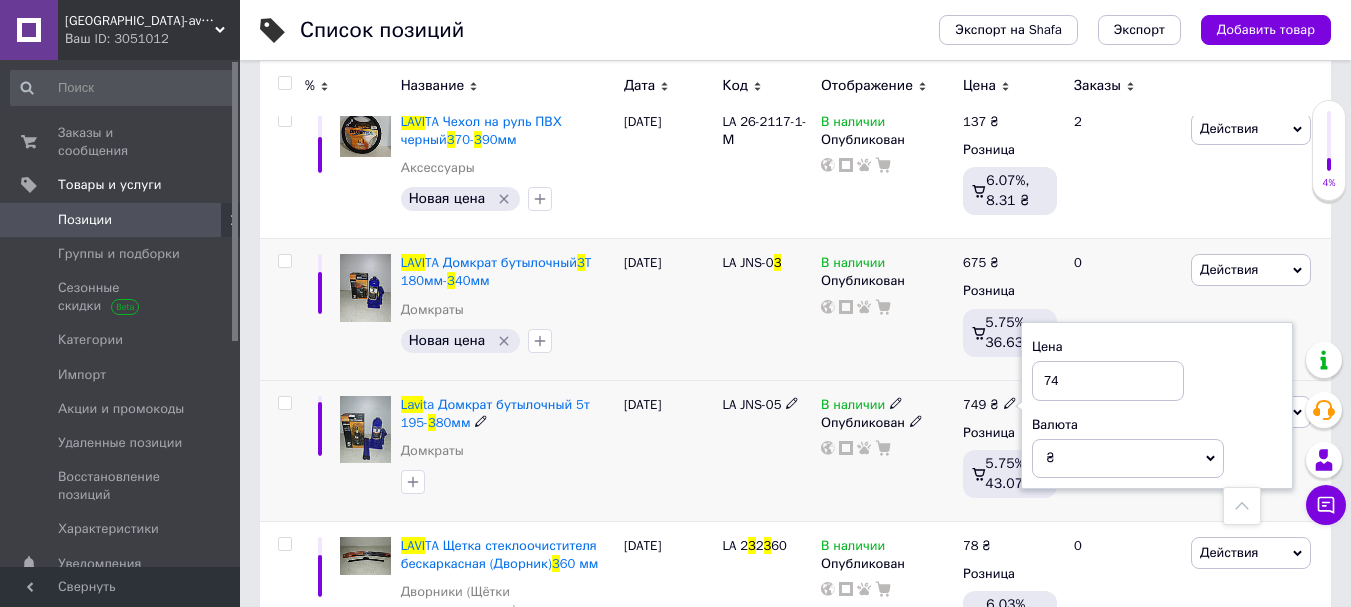type on "7" 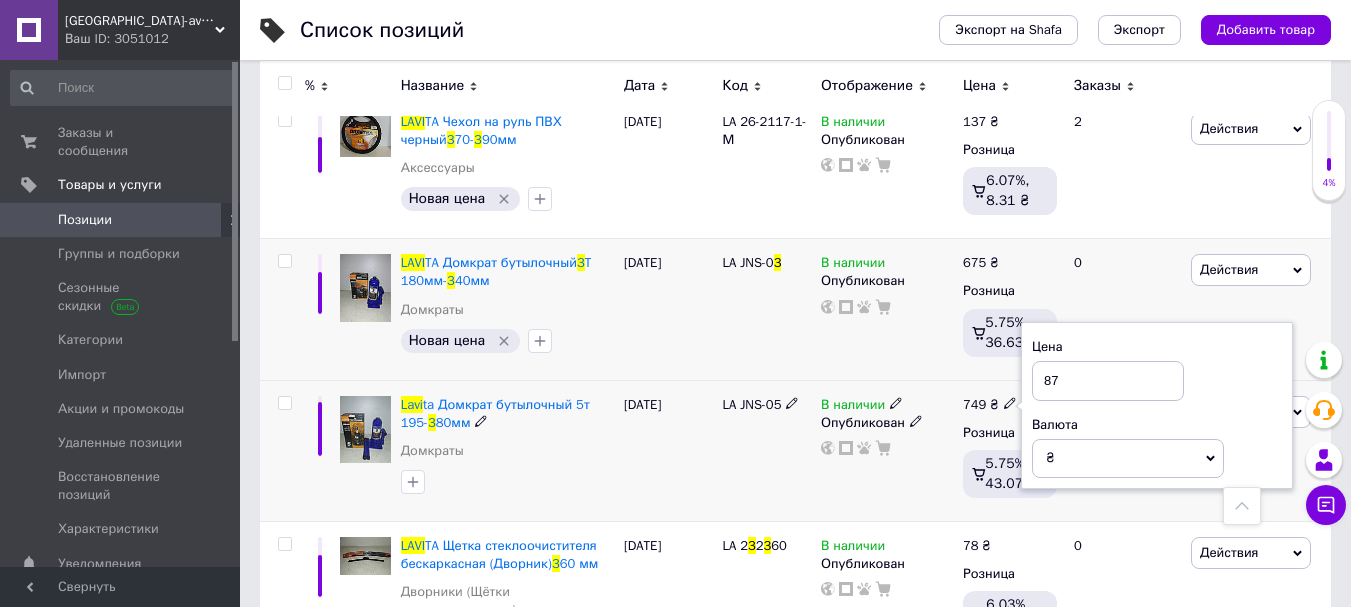 type on "875" 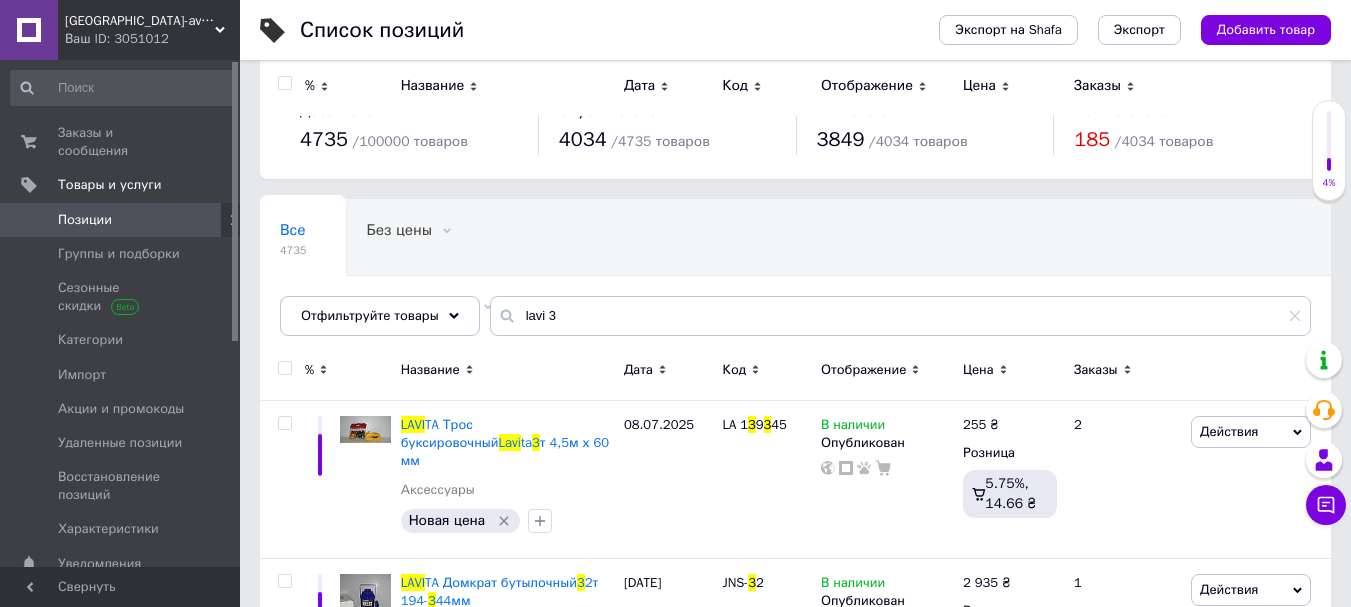 scroll, scrollTop: 0, scrollLeft: 0, axis: both 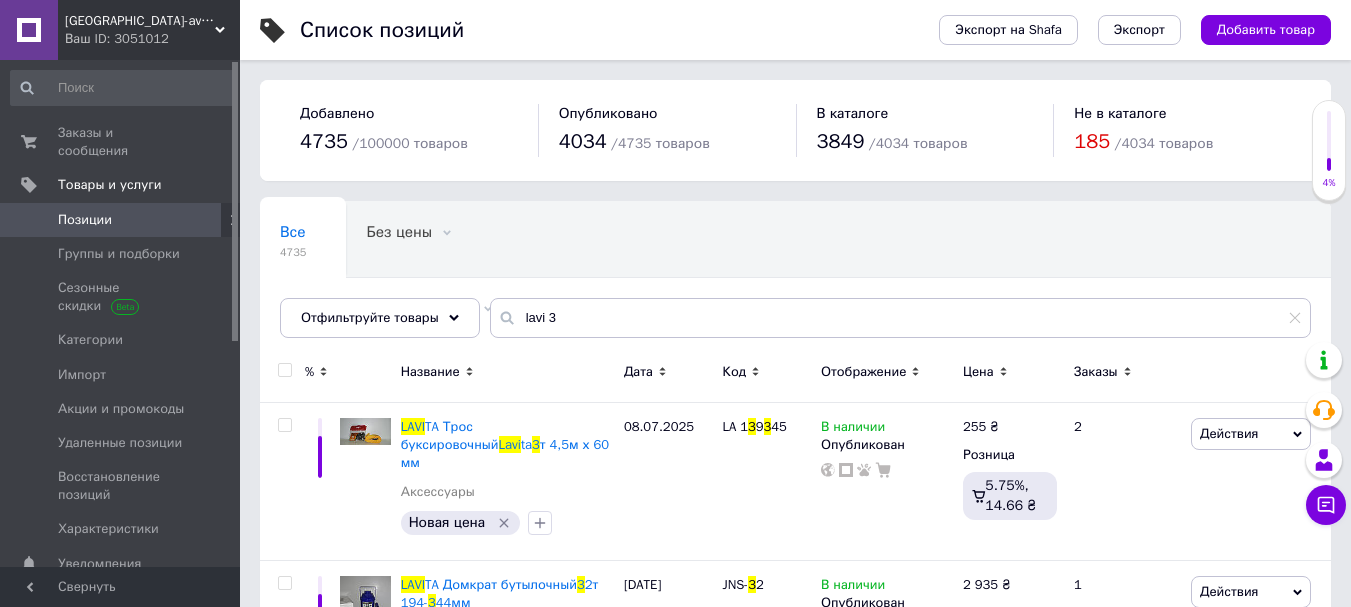 drag, startPoint x: 605, startPoint y: 292, endPoint x: 497, endPoint y: 307, distance: 109.03669 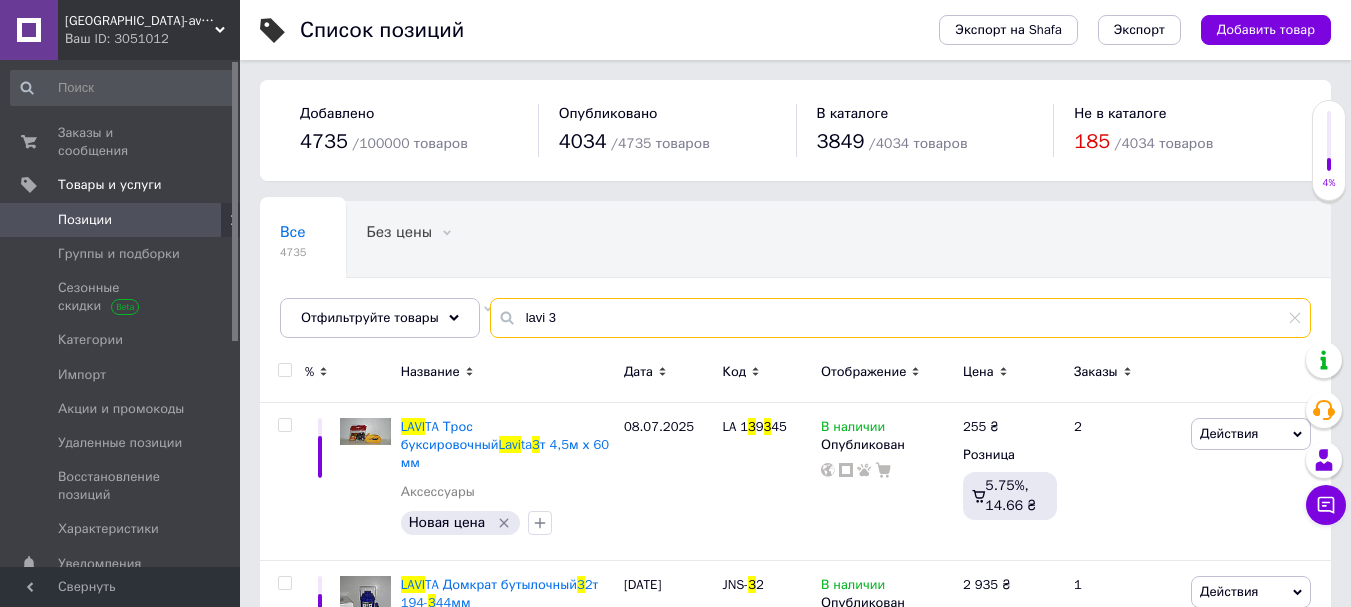 drag, startPoint x: 572, startPoint y: 306, endPoint x: 475, endPoint y: 321, distance: 98.15294 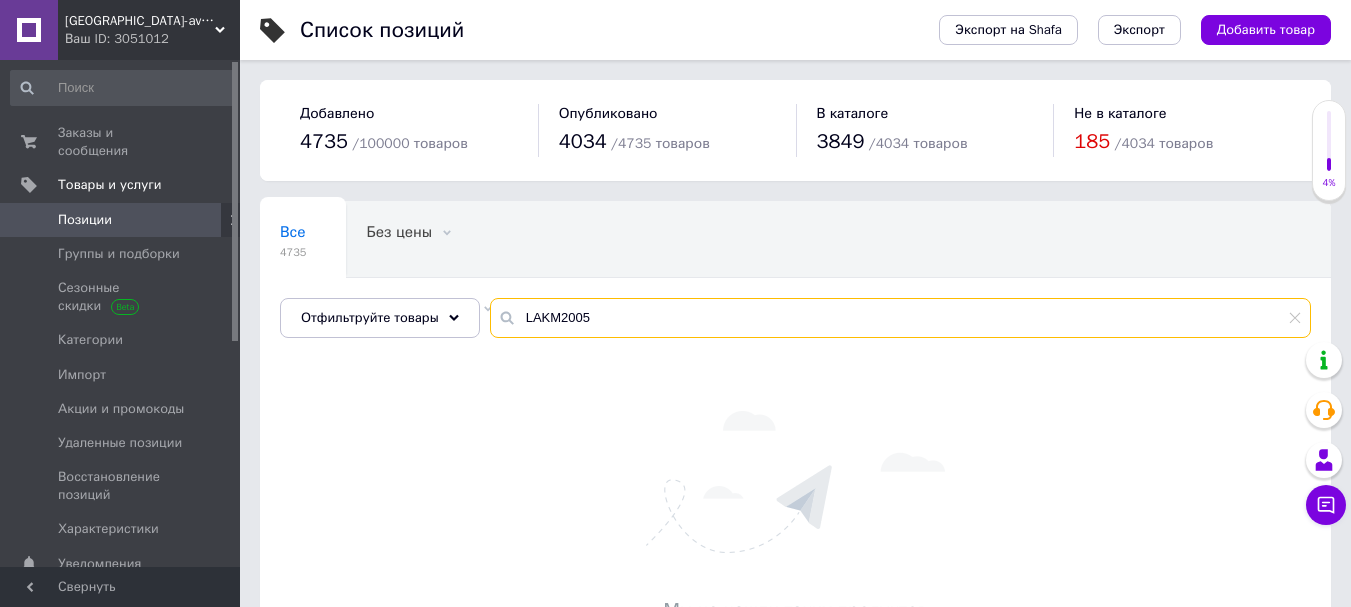 click on "LAKM2005" at bounding box center (900, 318) 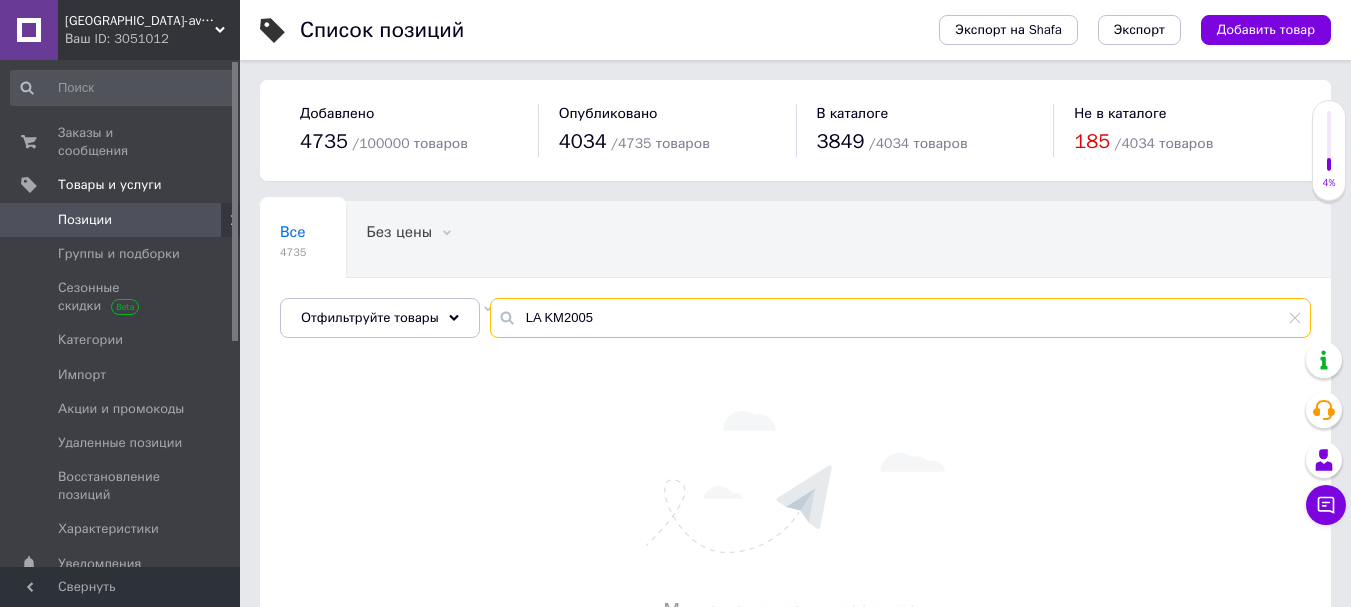 drag, startPoint x: 531, startPoint y: 314, endPoint x: 514, endPoint y: 318, distance: 17.464249 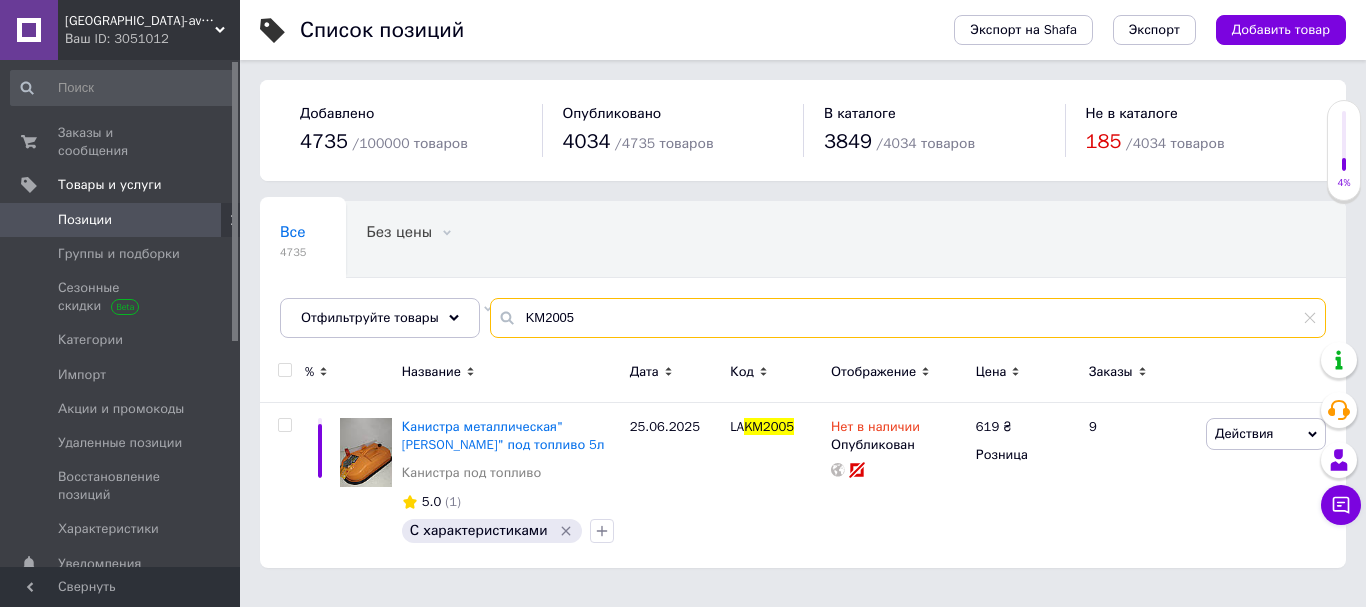 drag, startPoint x: 603, startPoint y: 311, endPoint x: 550, endPoint y: 319, distance: 53.600372 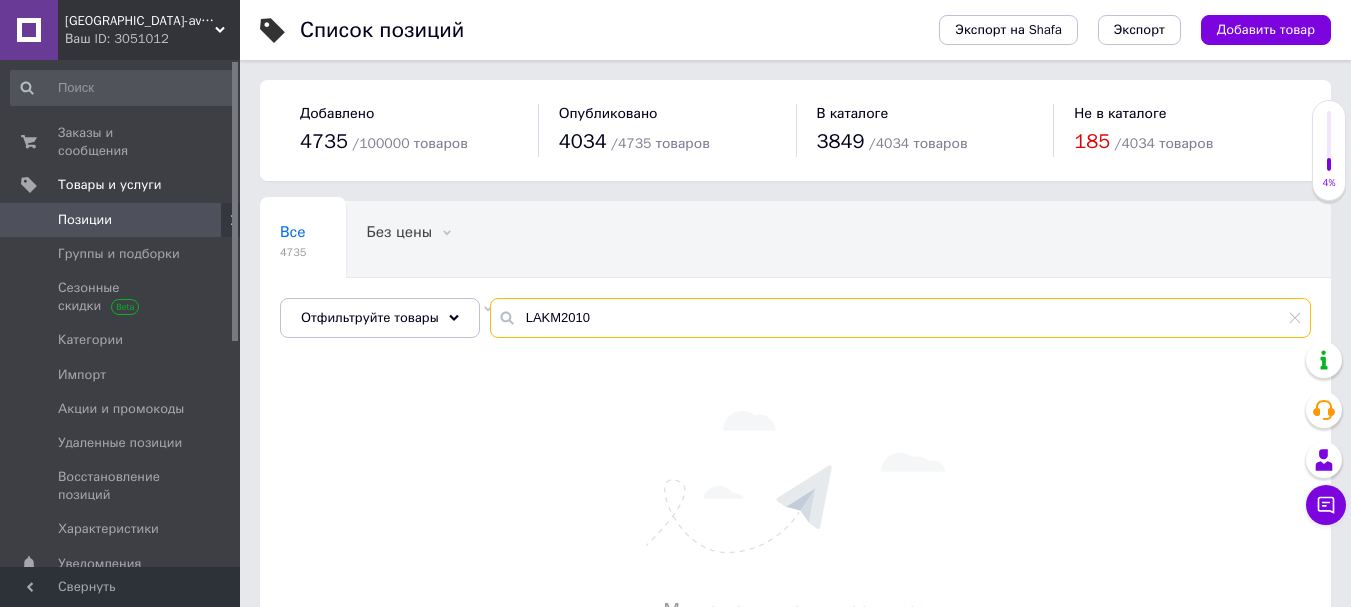 drag, startPoint x: 566, startPoint y: 331, endPoint x: 500, endPoint y: 322, distance: 66.61081 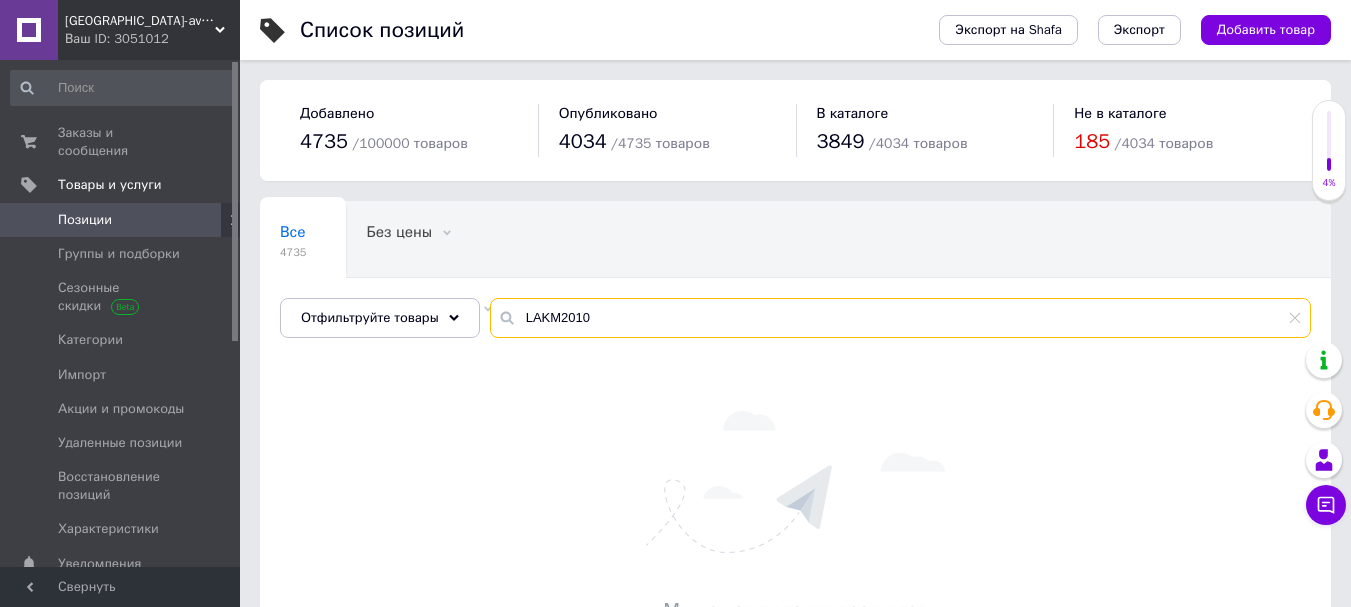 click on "LAKM2010" at bounding box center (900, 318) 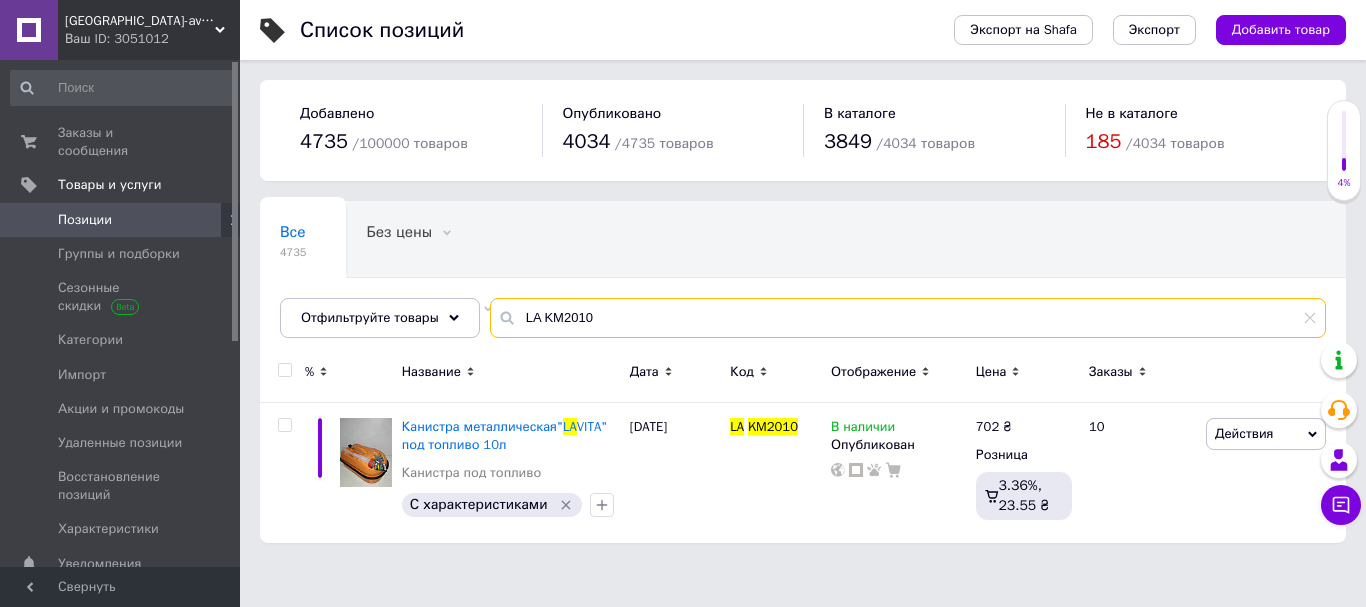 type on "LA KM2010" 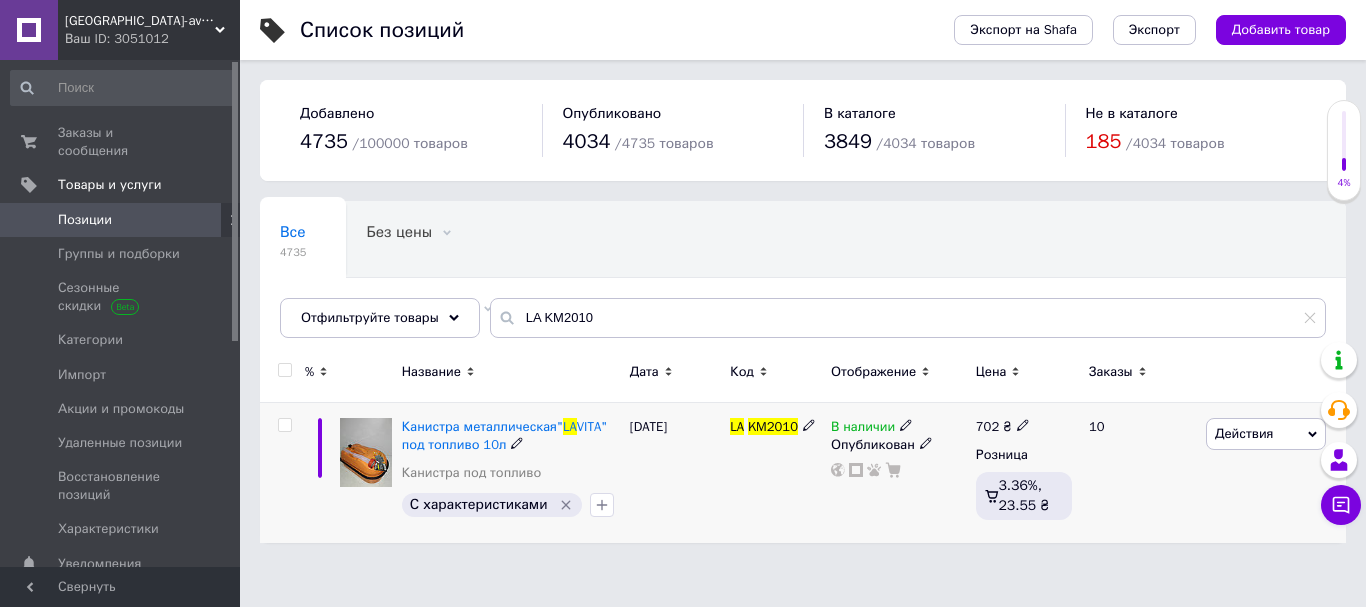 click 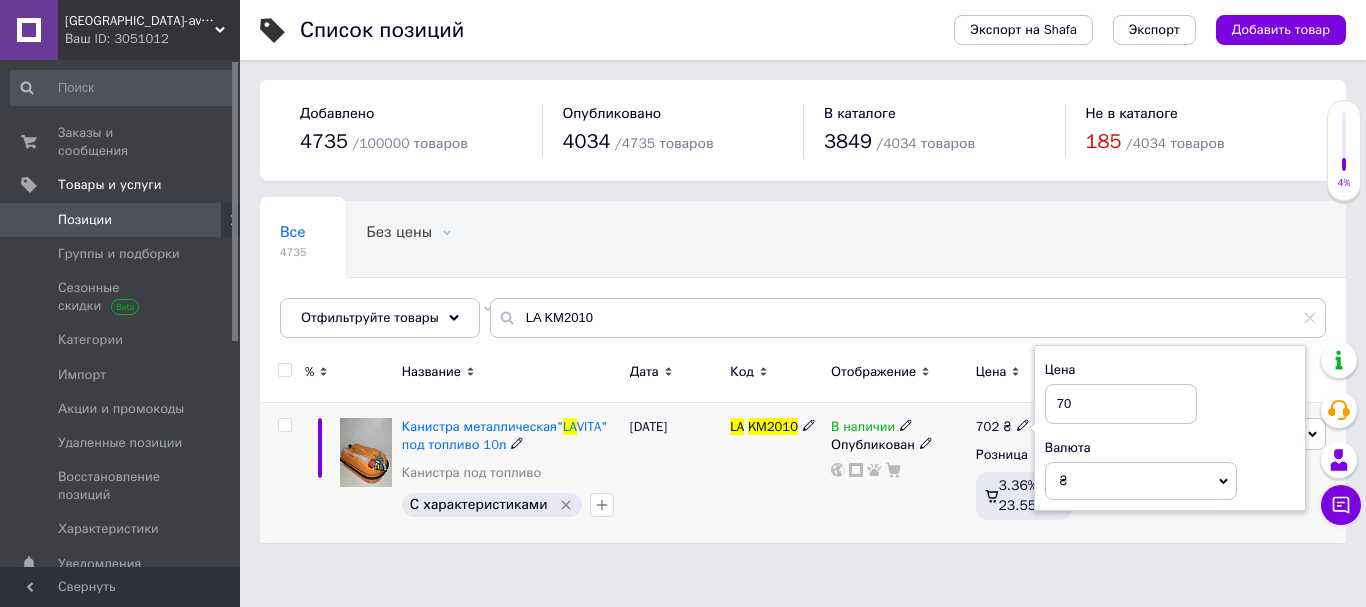 type on "7" 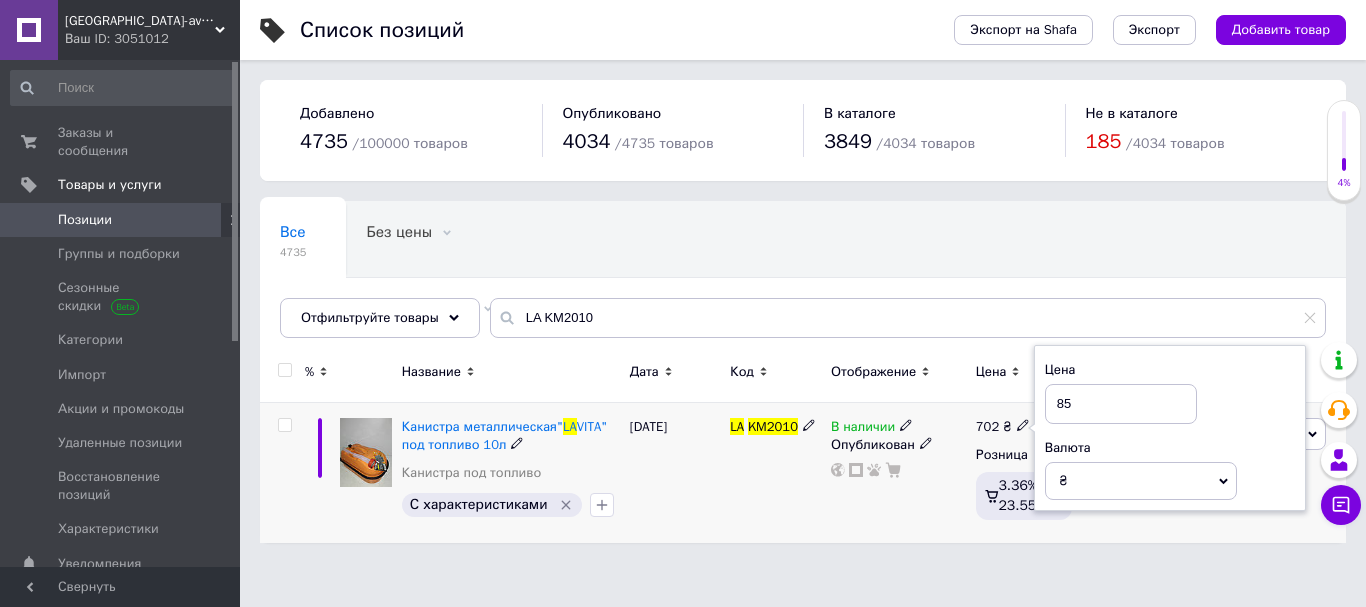 type on "852" 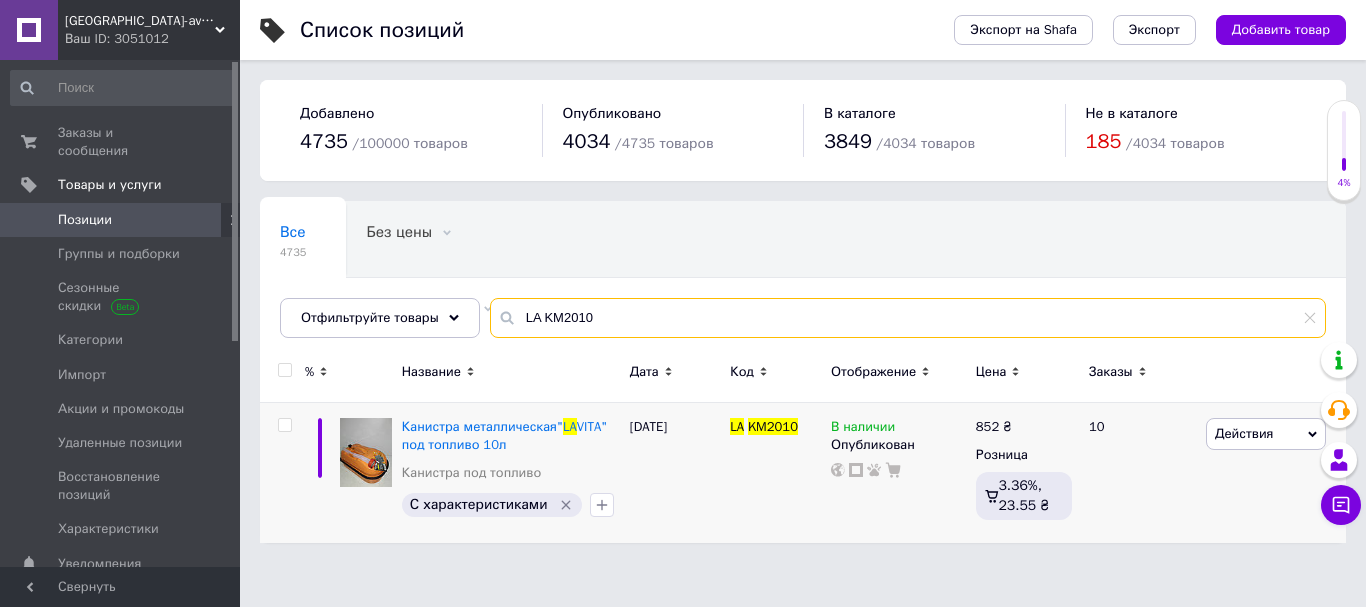 drag, startPoint x: 543, startPoint y: 319, endPoint x: 502, endPoint y: 322, distance: 41.109608 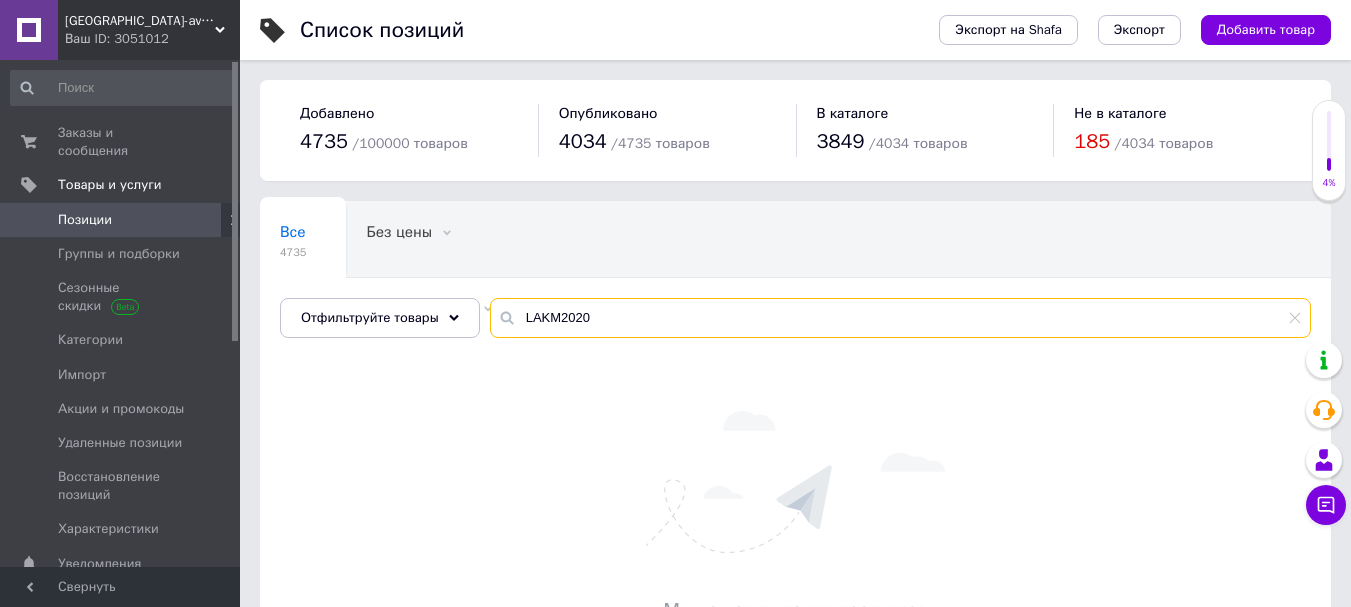 click on "LAKM2020" at bounding box center [900, 318] 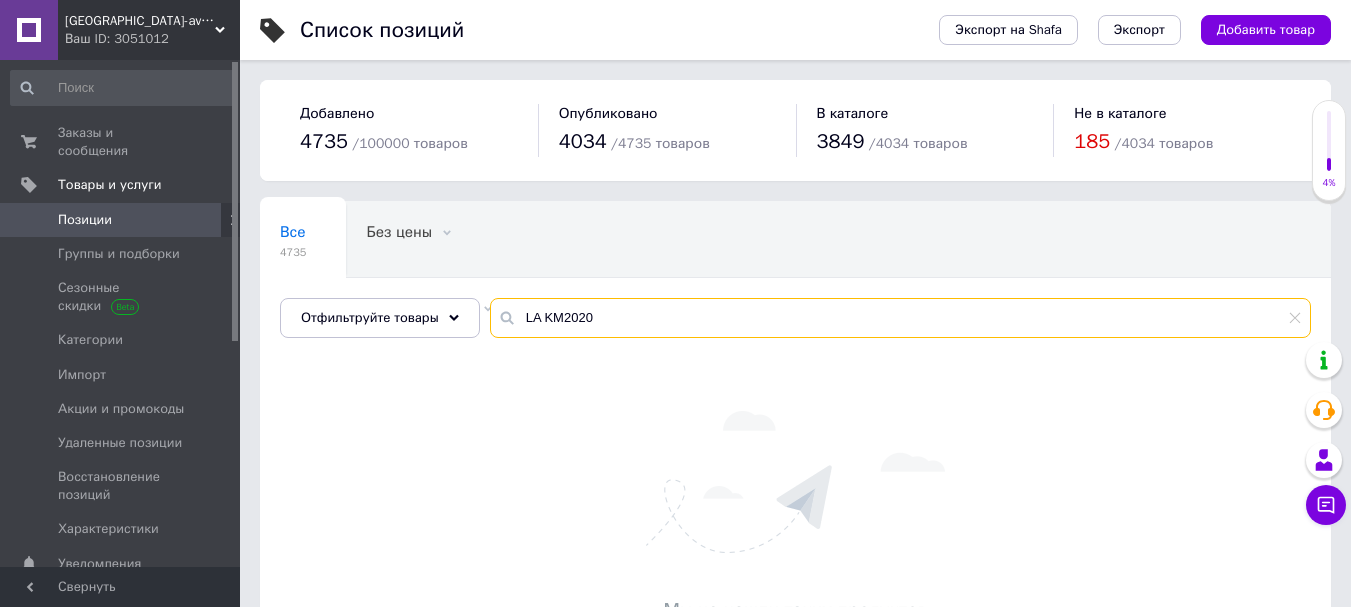 type on "LA KM2020" 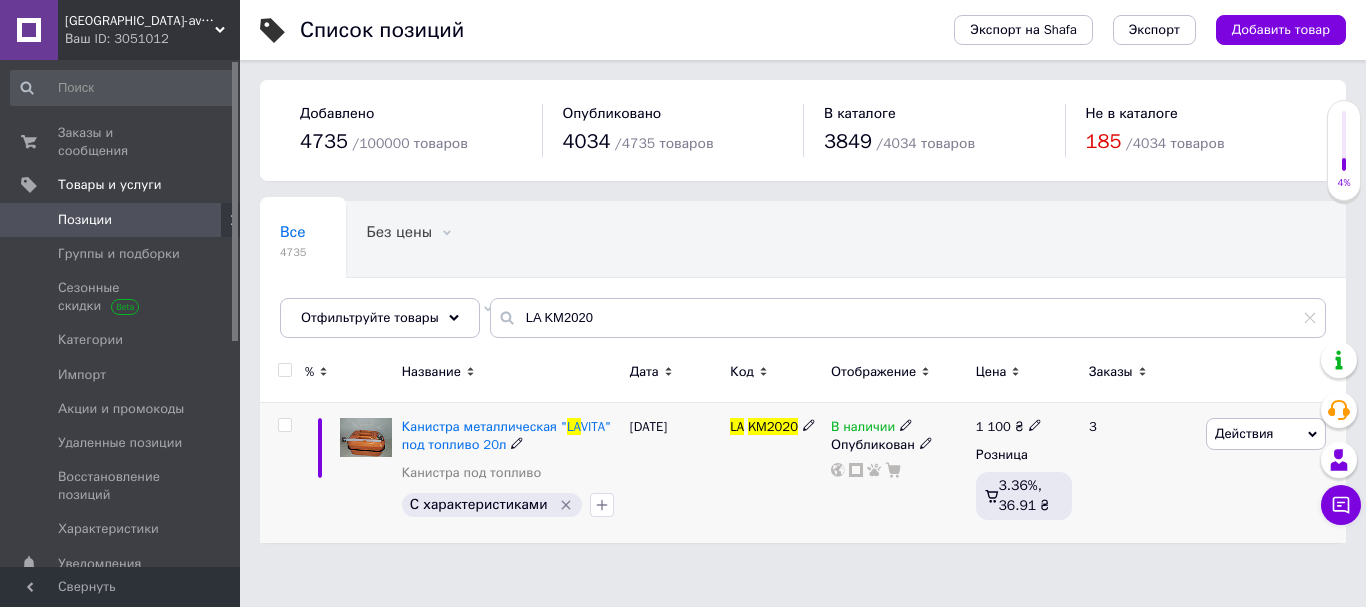 click 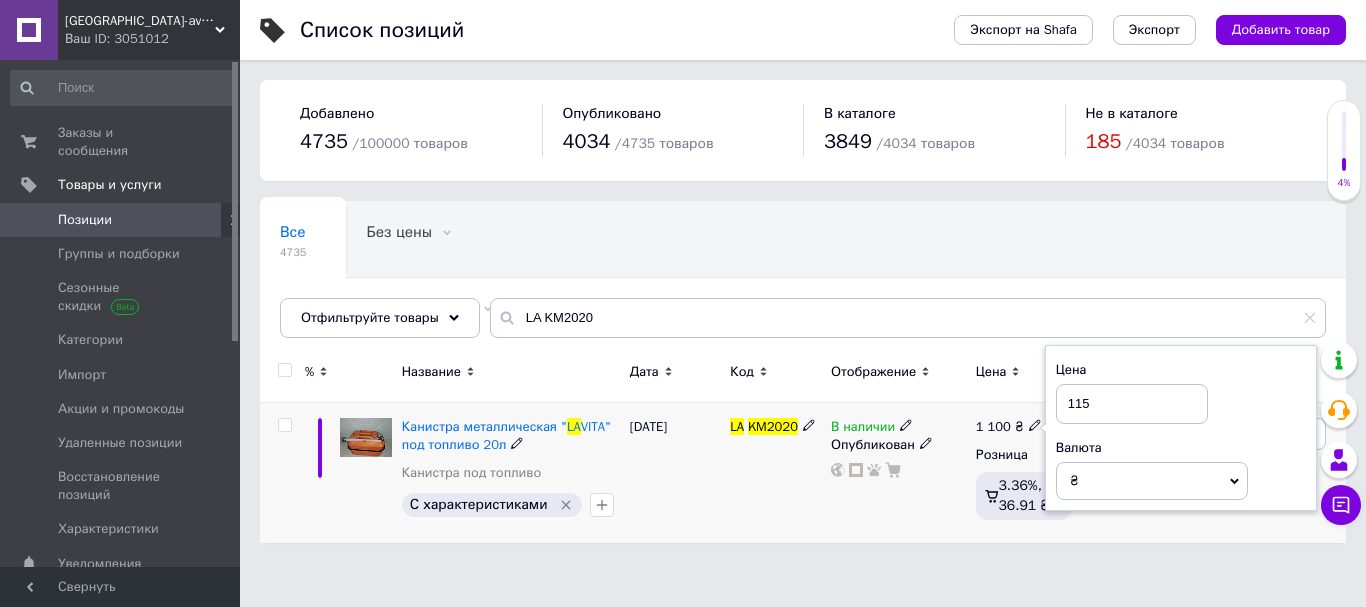 type on "1150" 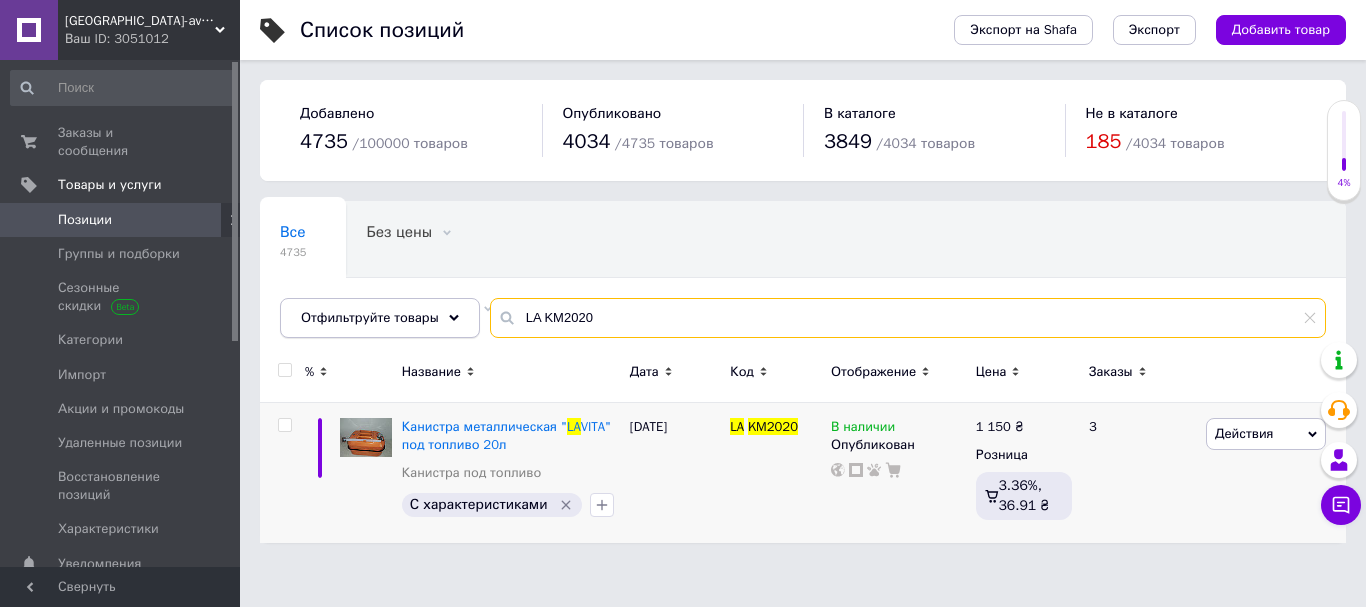 click on "Отфильтруйте товары LA KM2020" at bounding box center [803, 318] 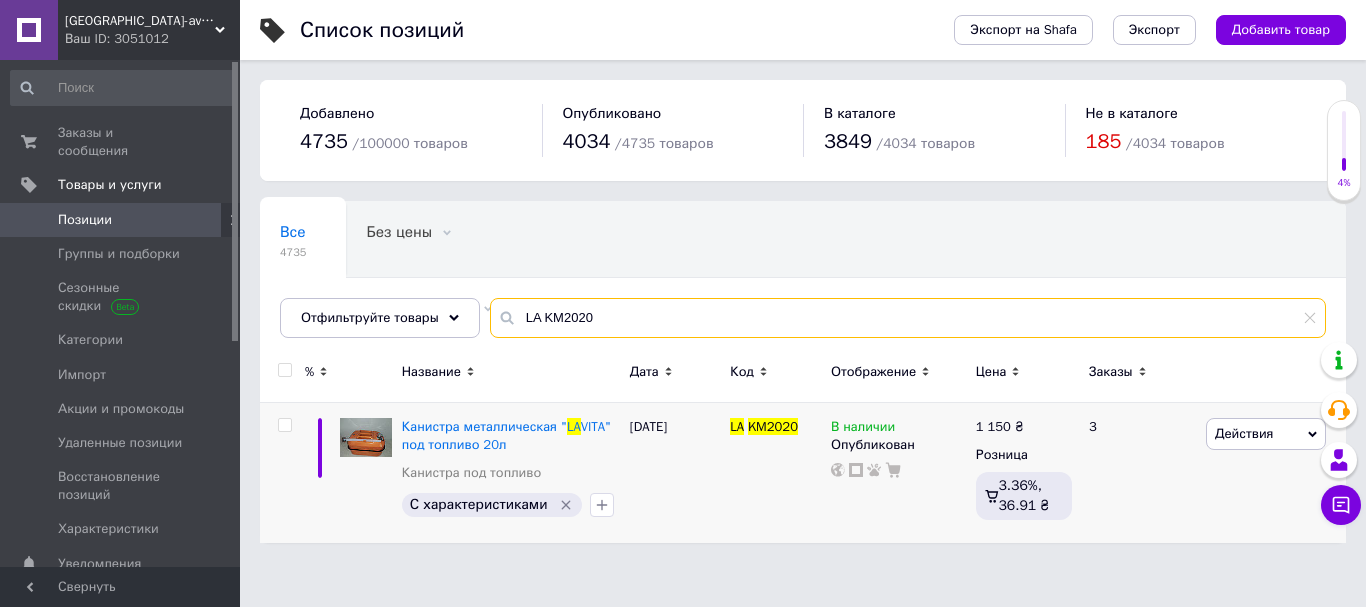 paste on "XY1721" 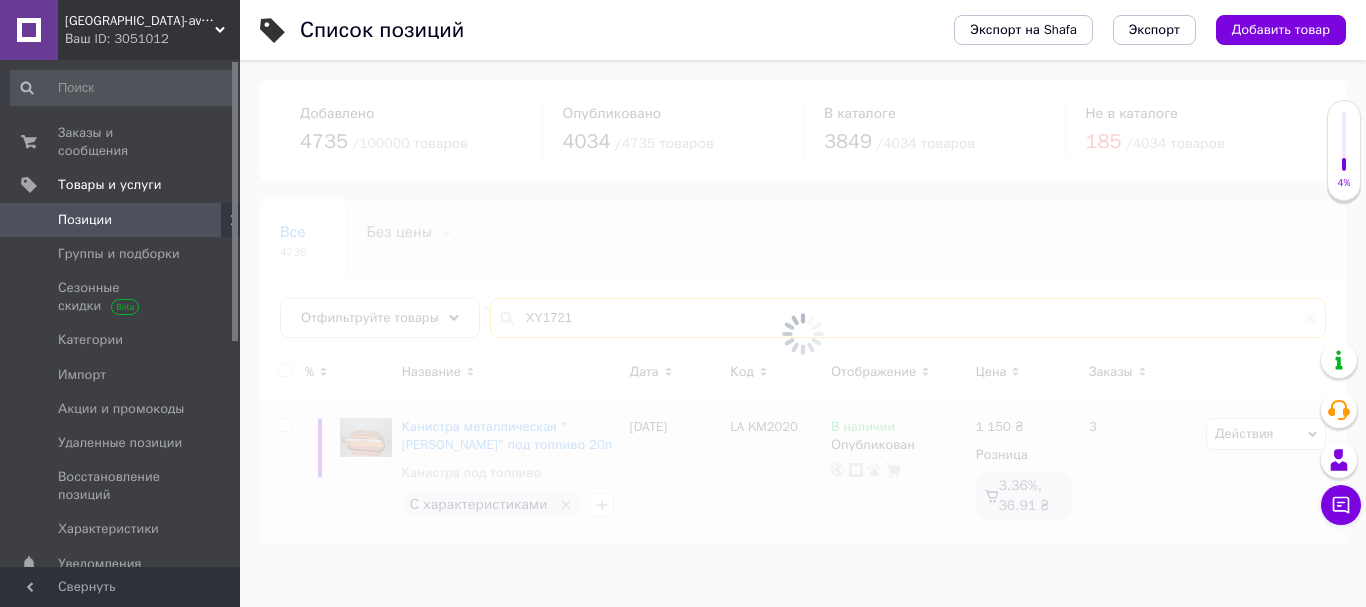 type on "XY1721" 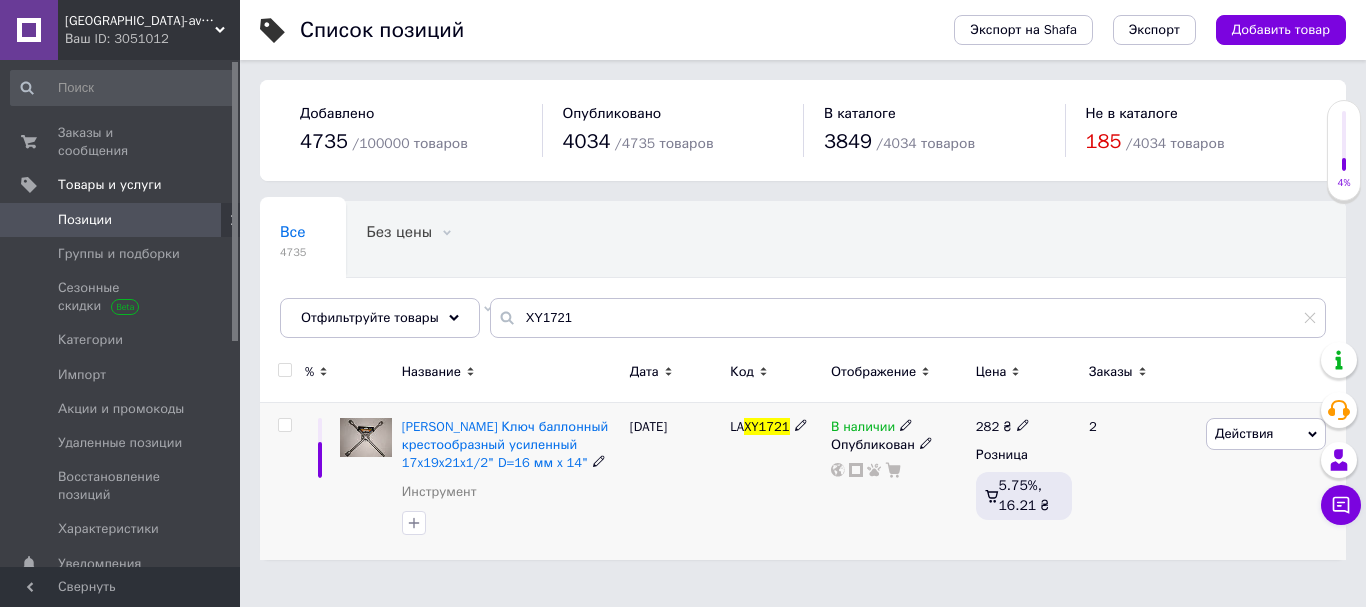 click 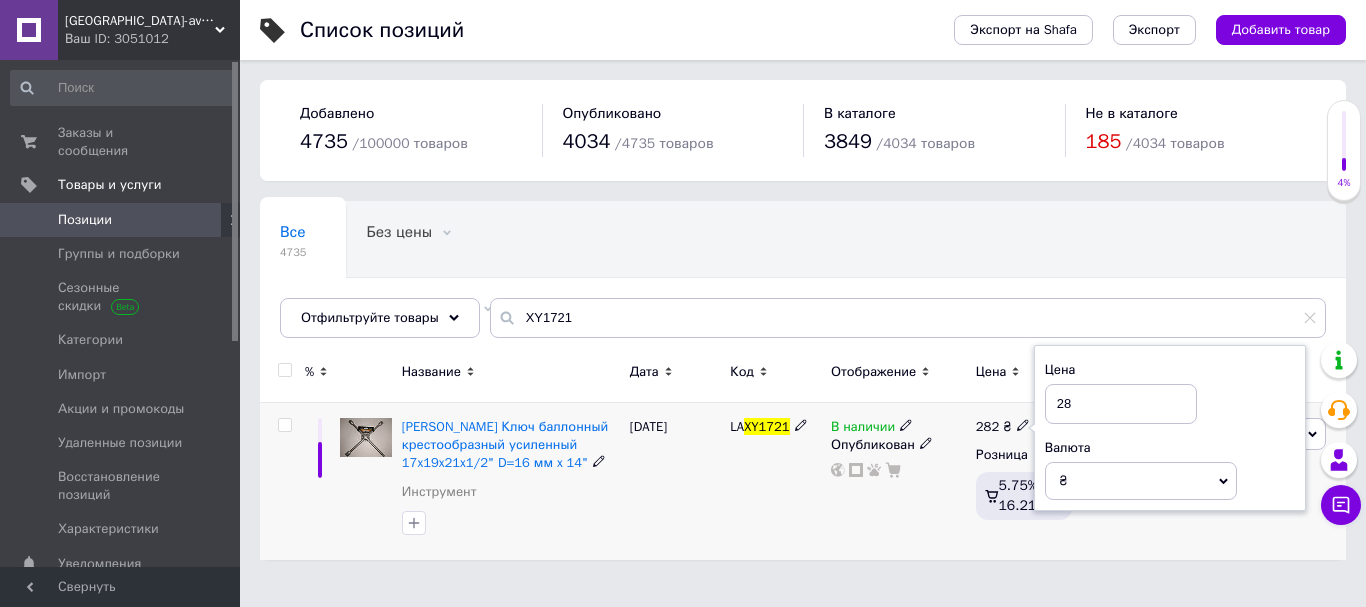 type on "2" 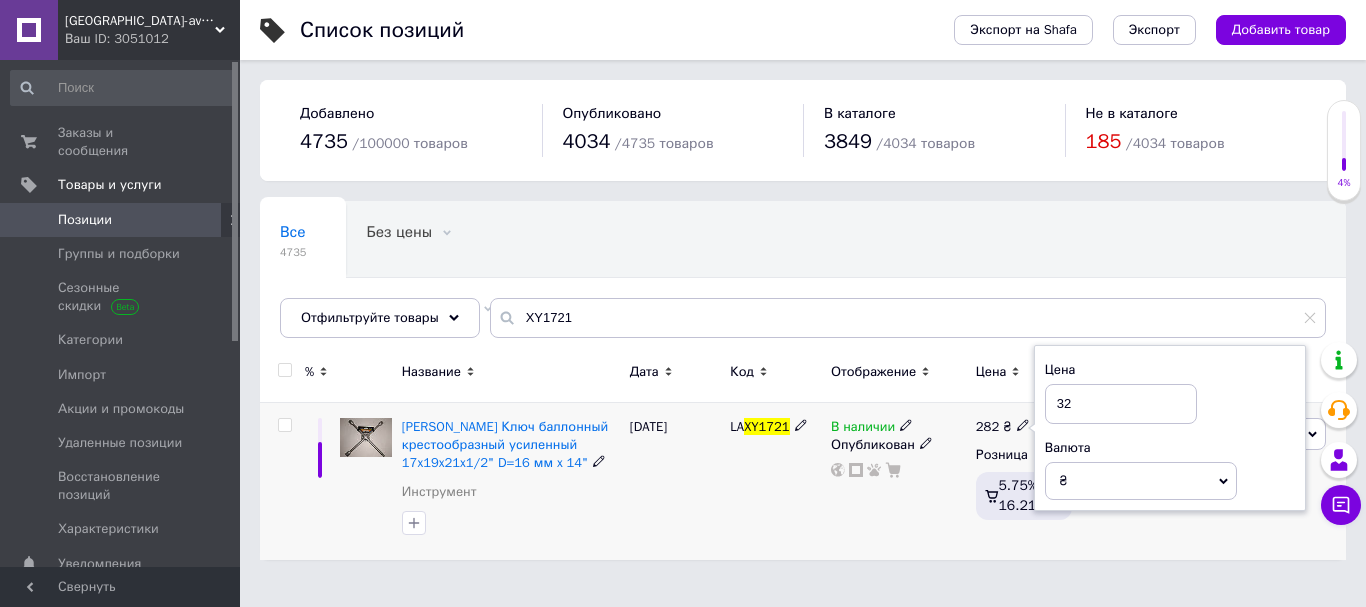 type on "325" 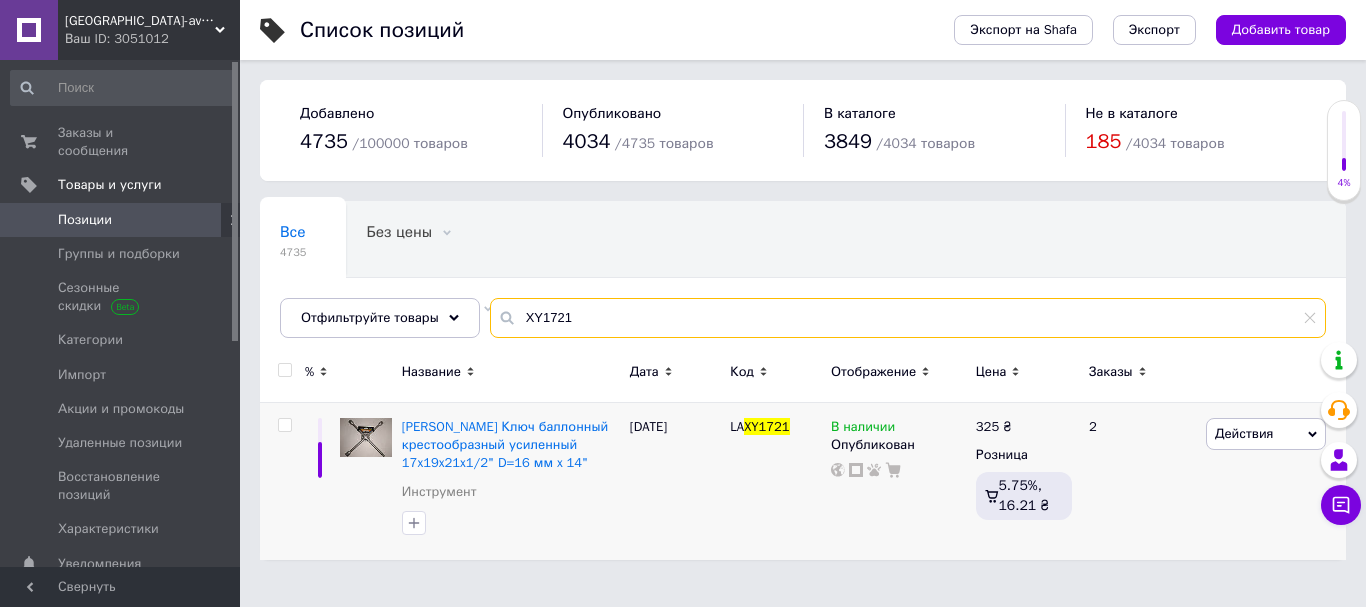 drag, startPoint x: 600, startPoint y: 314, endPoint x: 567, endPoint y: 318, distance: 33.24154 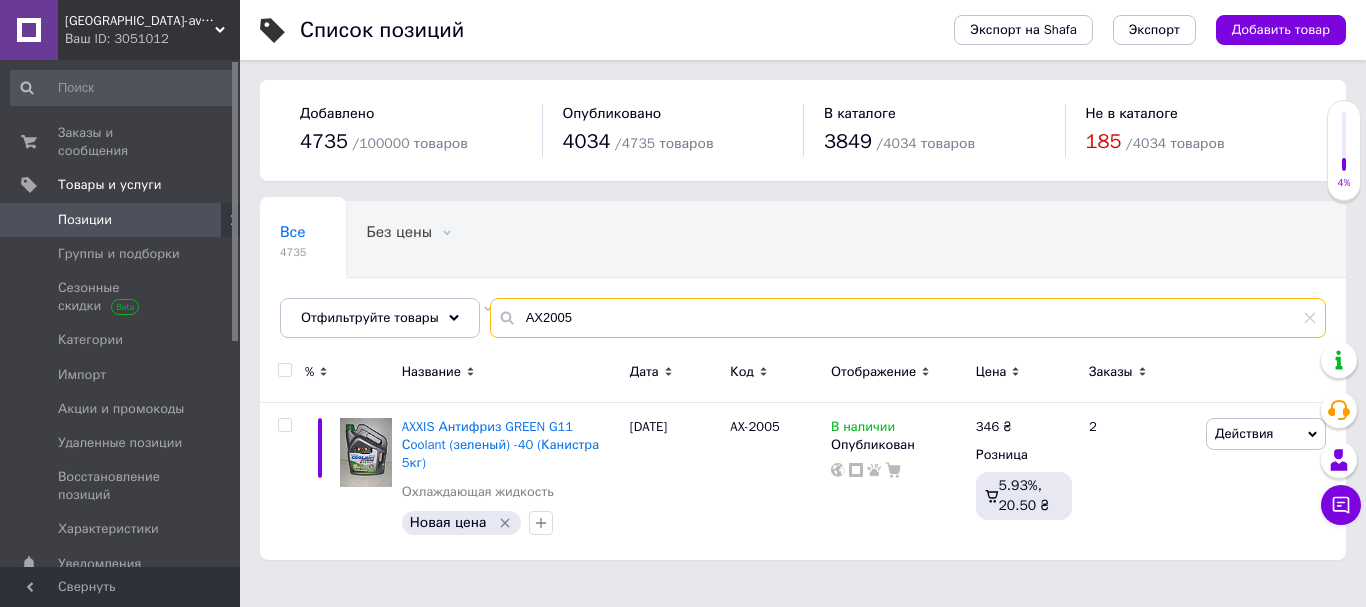 type on "AX2005" 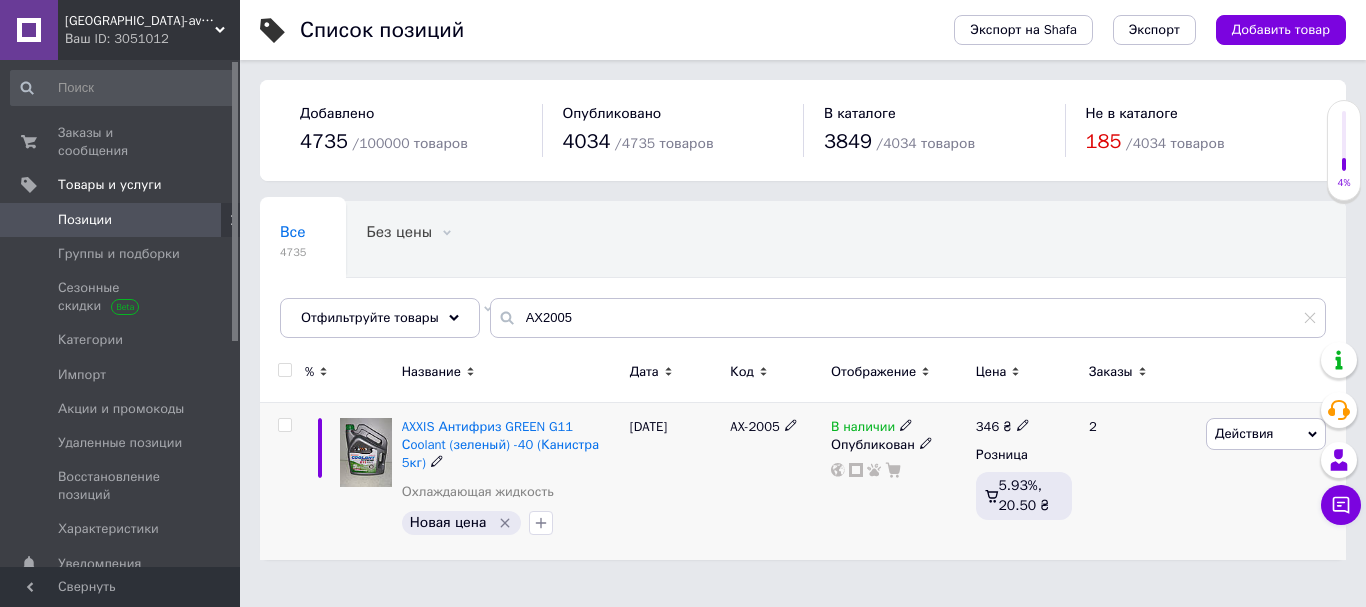 click at bounding box center (1023, 424) 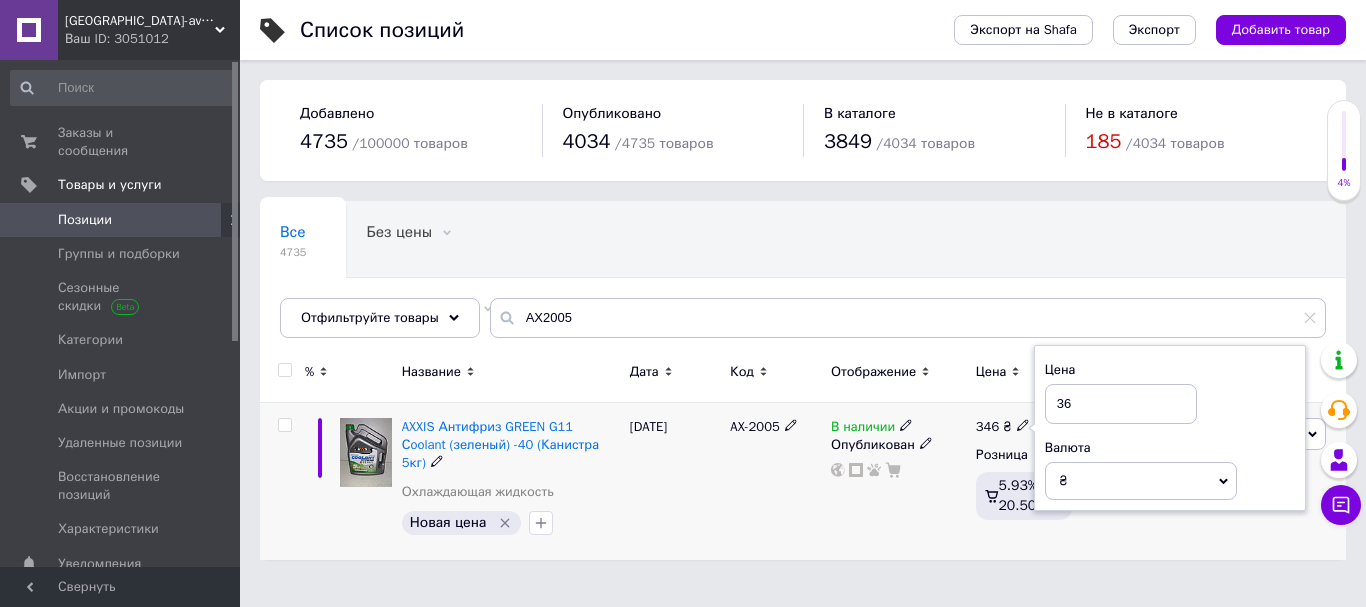 type on "363" 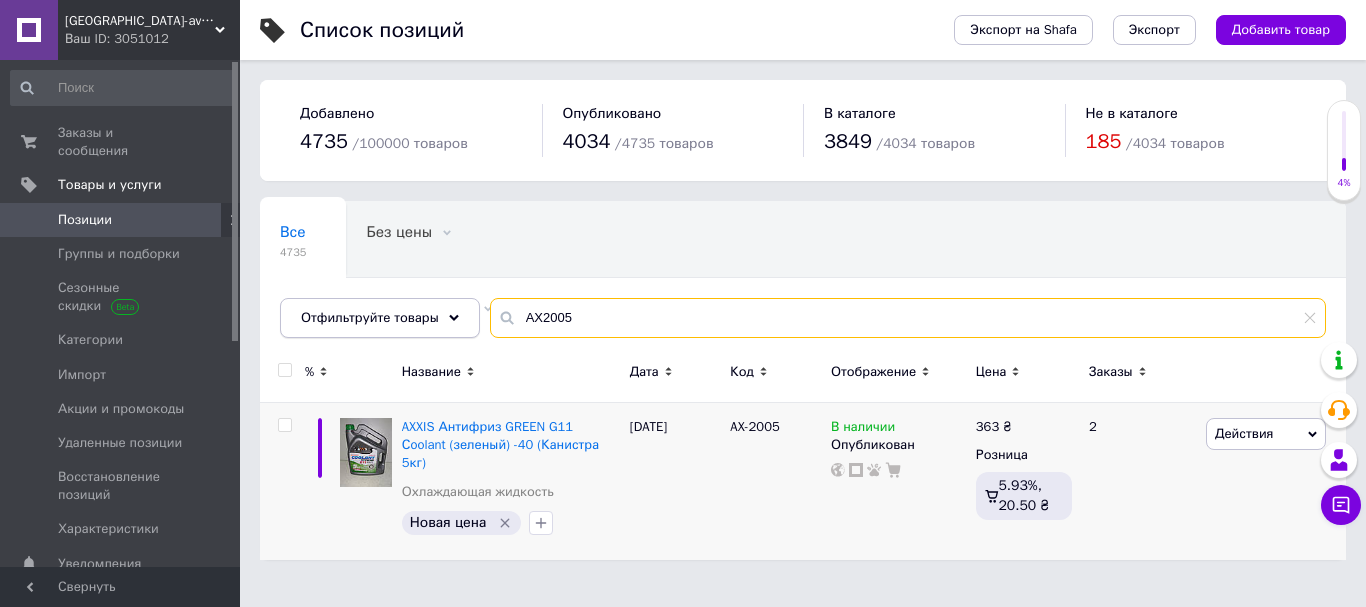 drag, startPoint x: 578, startPoint y: 318, endPoint x: 458, endPoint y: 328, distance: 120.41595 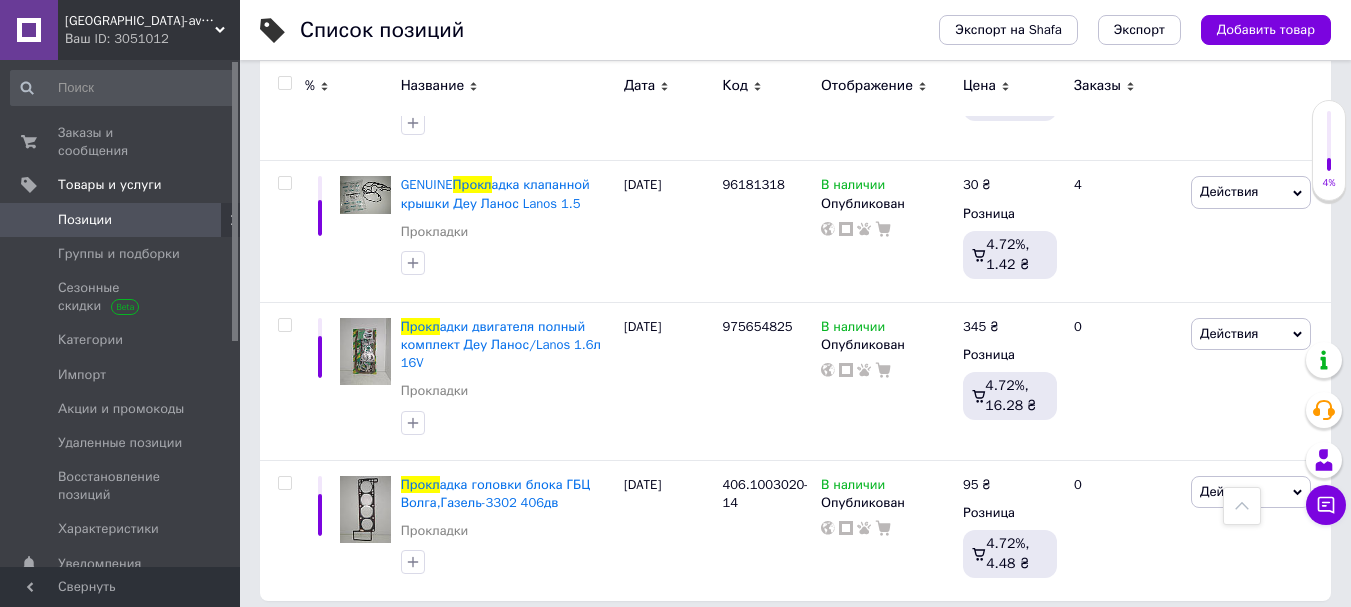scroll, scrollTop: 2802, scrollLeft: 0, axis: vertical 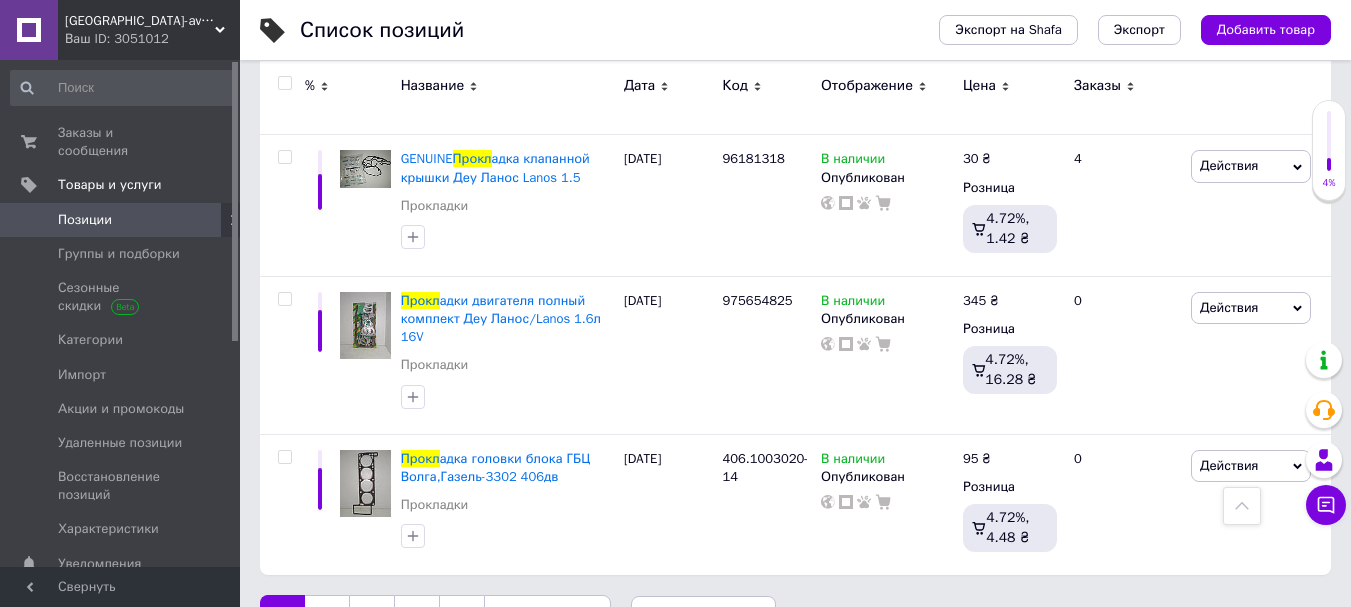 type on "прокл" 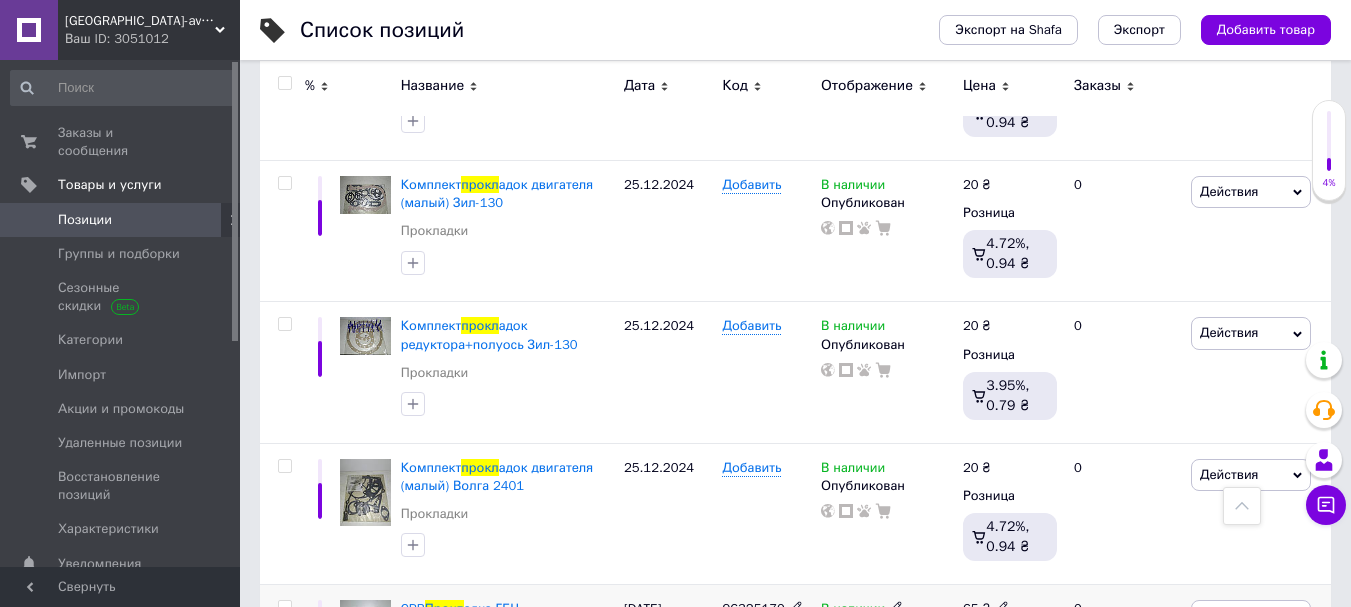 scroll, scrollTop: 1122, scrollLeft: 0, axis: vertical 